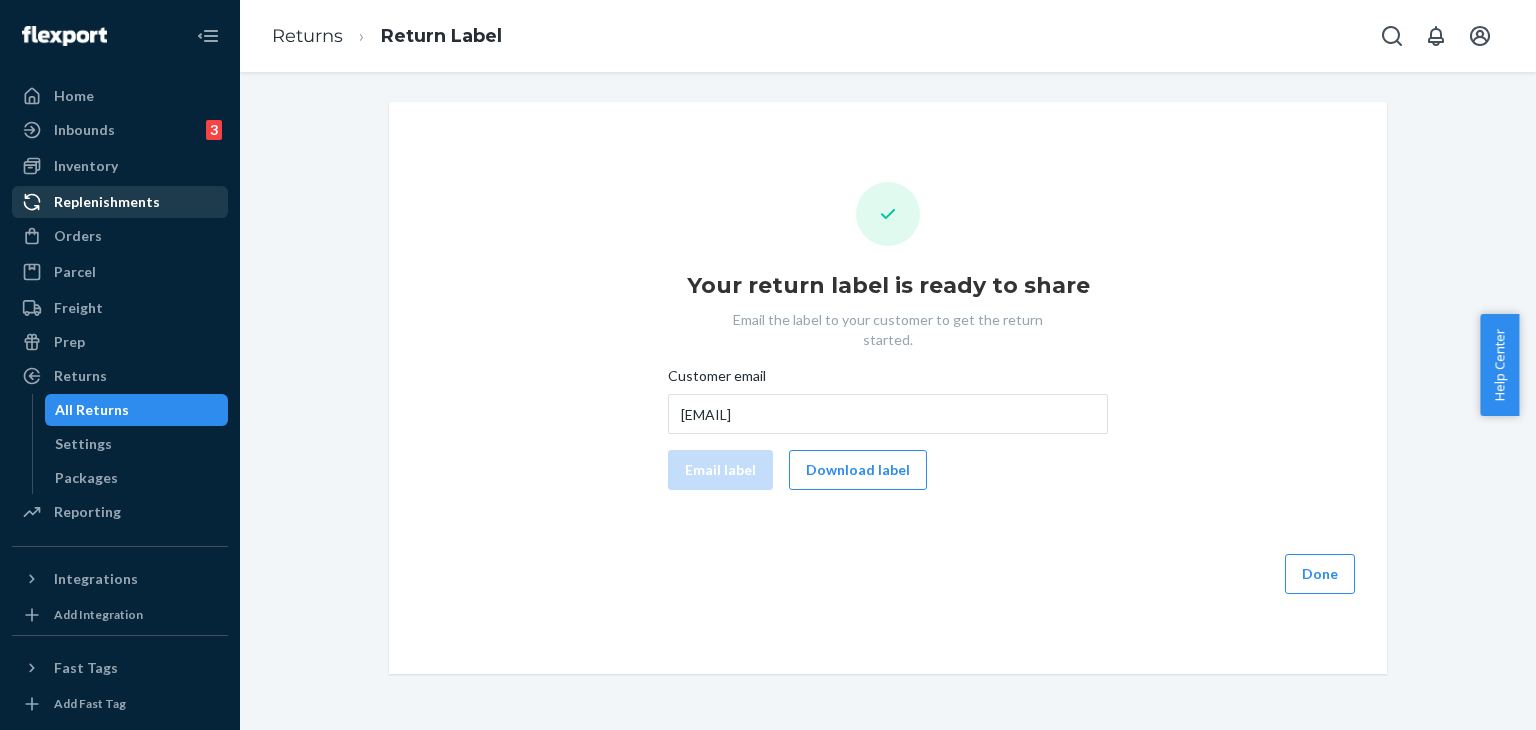 scroll, scrollTop: 0, scrollLeft: 0, axis: both 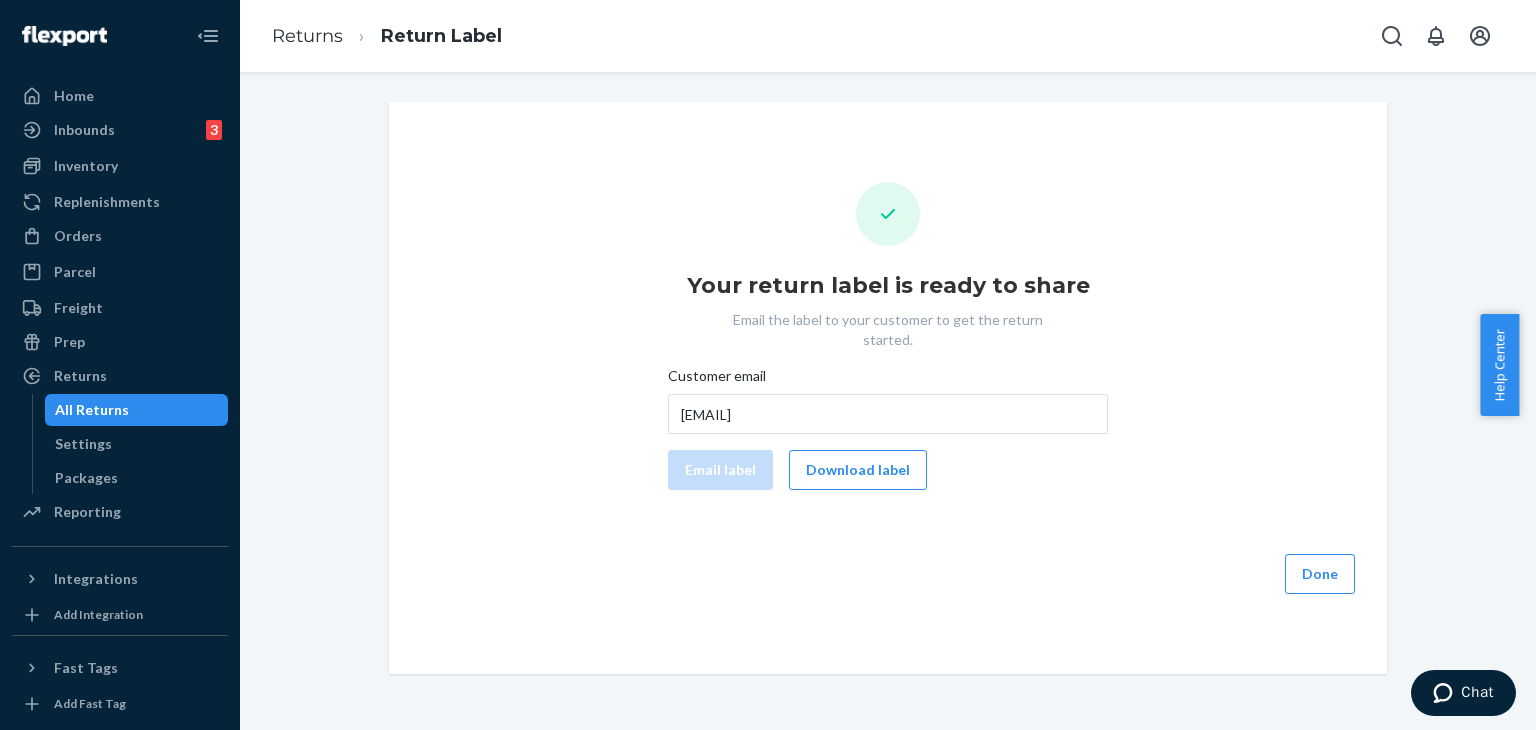 drag, startPoint x: 96, startPoint y: 228, endPoint x: 504, endPoint y: 82, distance: 433.3359 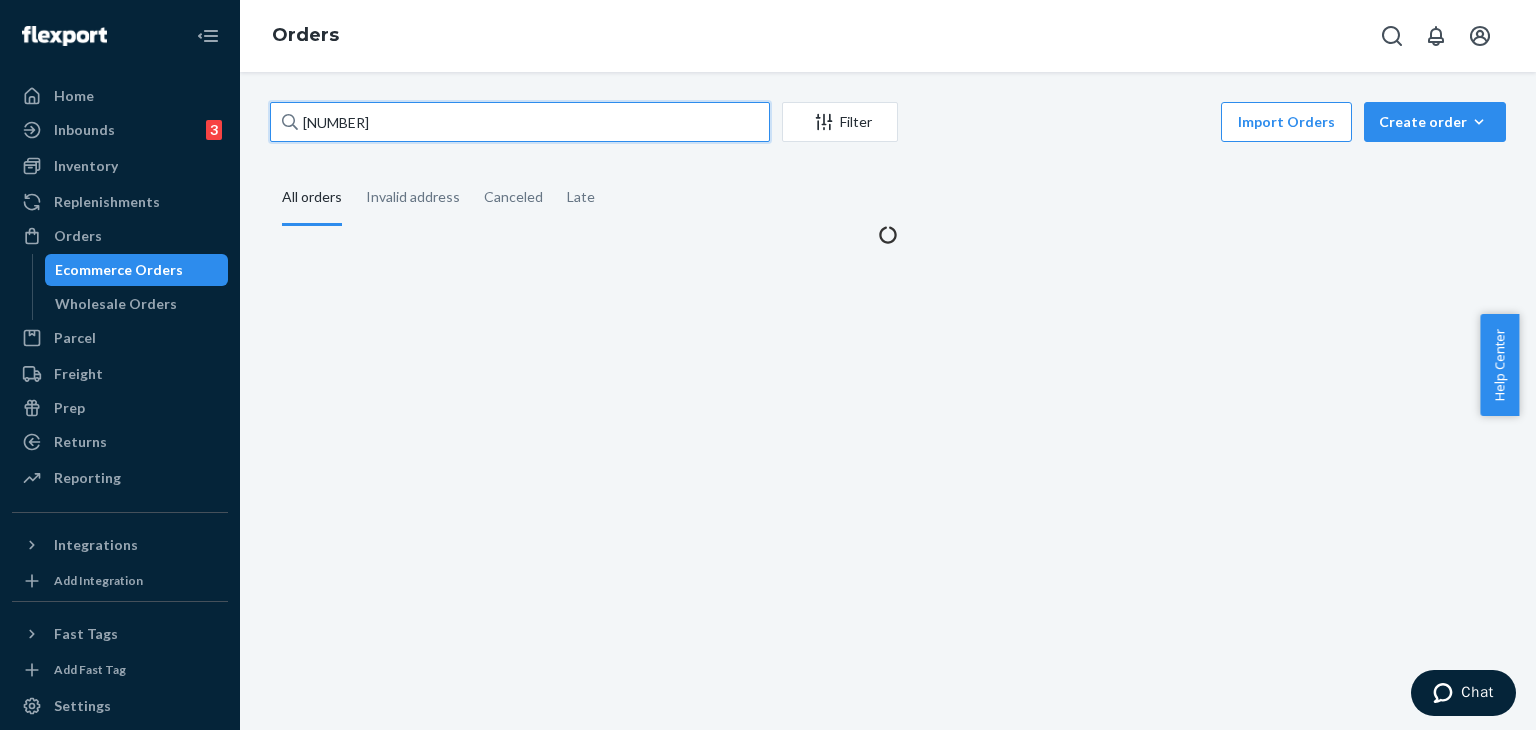 click on "Order Order Date Customer Status SKU Units Service Fee # [NUMBER] [DATE] [TIME] ago [FIRST] [LAST] DELIVERED Multiple SKUs [NUMBER] units Standard Loading.... # [NUMBER] [DATE] [TIME] ago [FIRST] [LAST] CANCELLED Multiple SKUs [NUMBER] units Standard Loading.... # [NUMBER] [DATE] [TIME] ago [FIRST] [LAST] CANCELLED Multiple SKUs [NUMBER] units Standard Loading.... # [NUMBER] [DATE] [TIME] ago [FIRST] [LAST] DELIVERED M. Onyx Black Cloud Shorts 1 unit Standard Loading.... 1 [NUMBER] results per page" at bounding box center (888, 401) 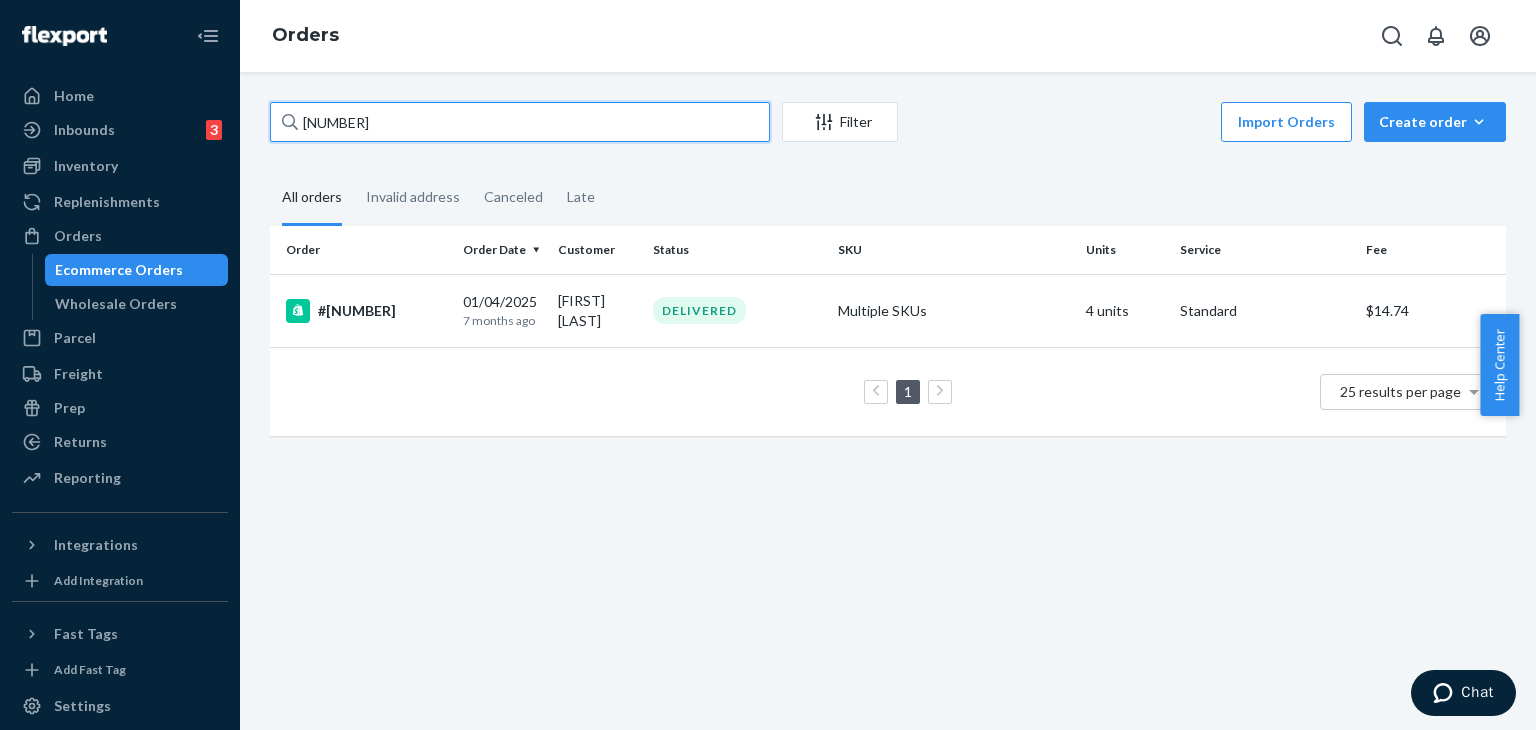 paste on "If you need any further help, feel free to reach out. Wishing you a great day ahead—take care! Thank you," 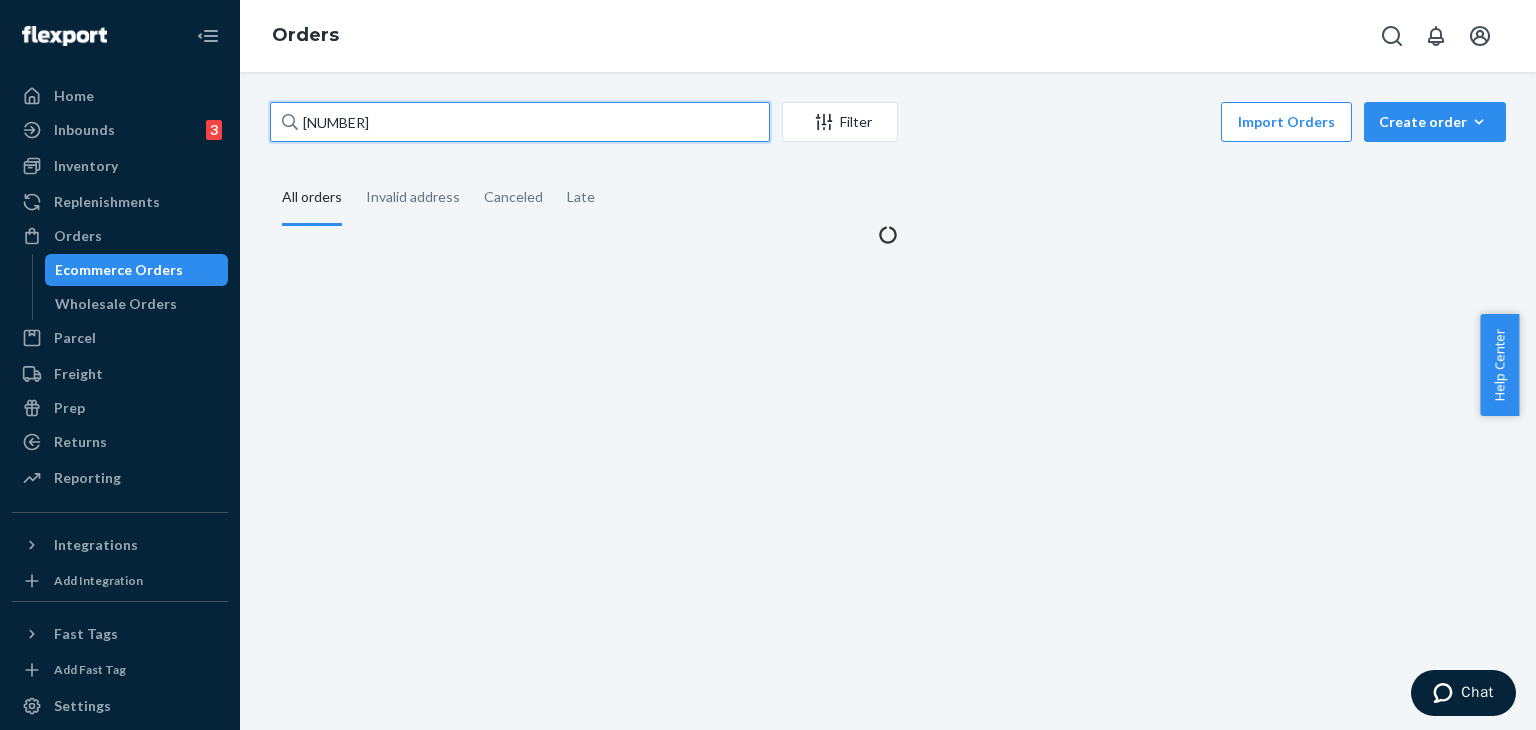 scroll, scrollTop: 0, scrollLeft: 0, axis: both 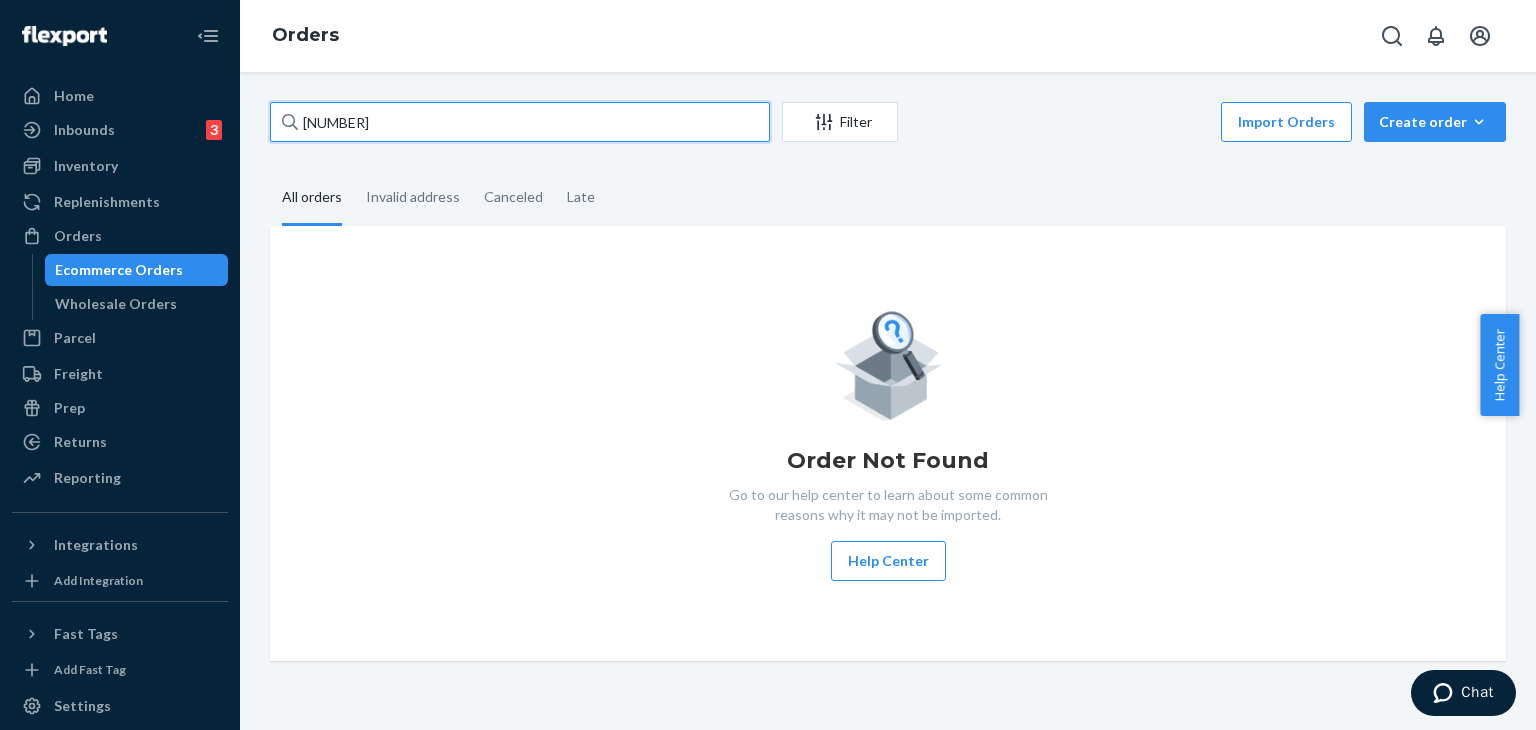 paste on "[NUMBER]" 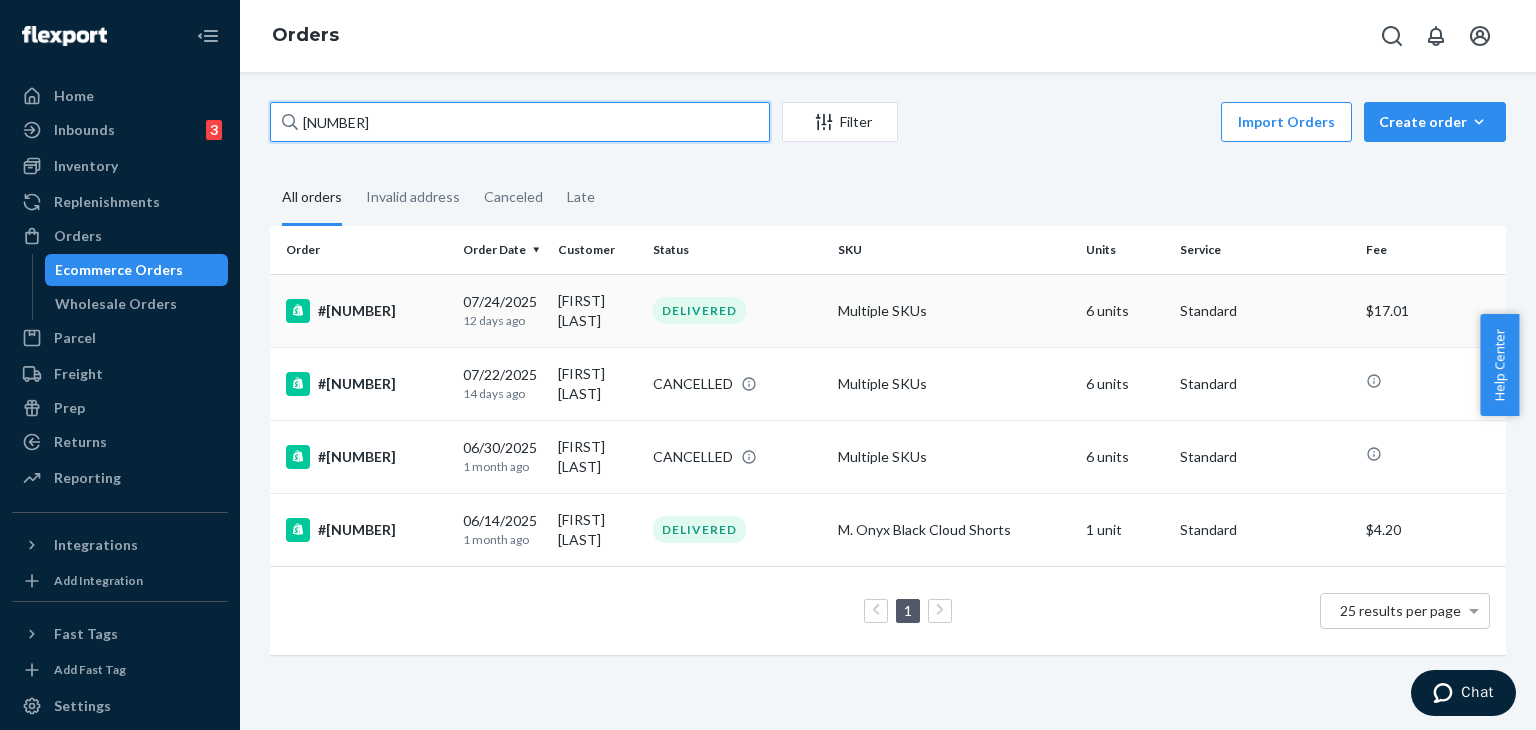 type on "[NUMBER]" 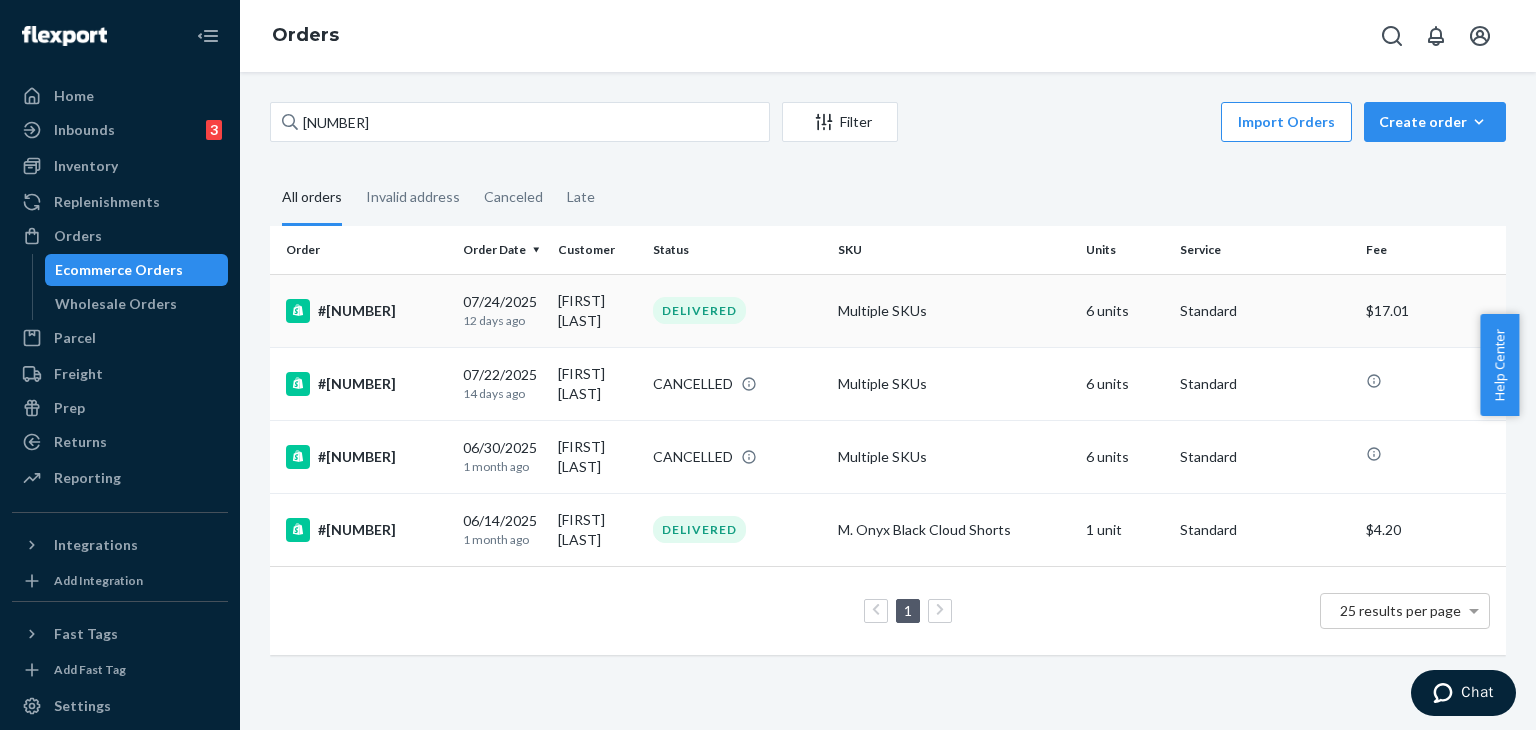 click on "#[NUMBER]" at bounding box center (366, 311) 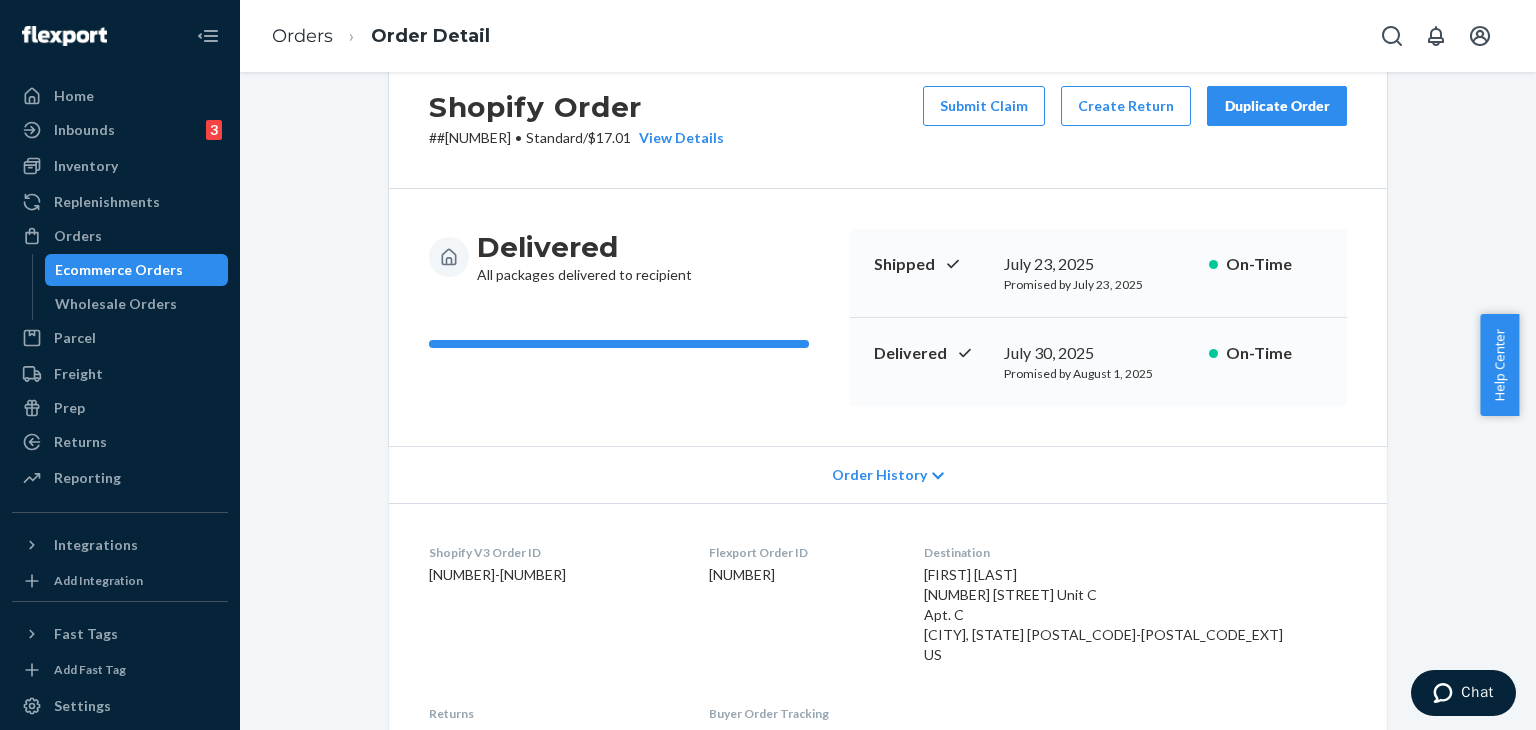 scroll, scrollTop: 0, scrollLeft: 0, axis: both 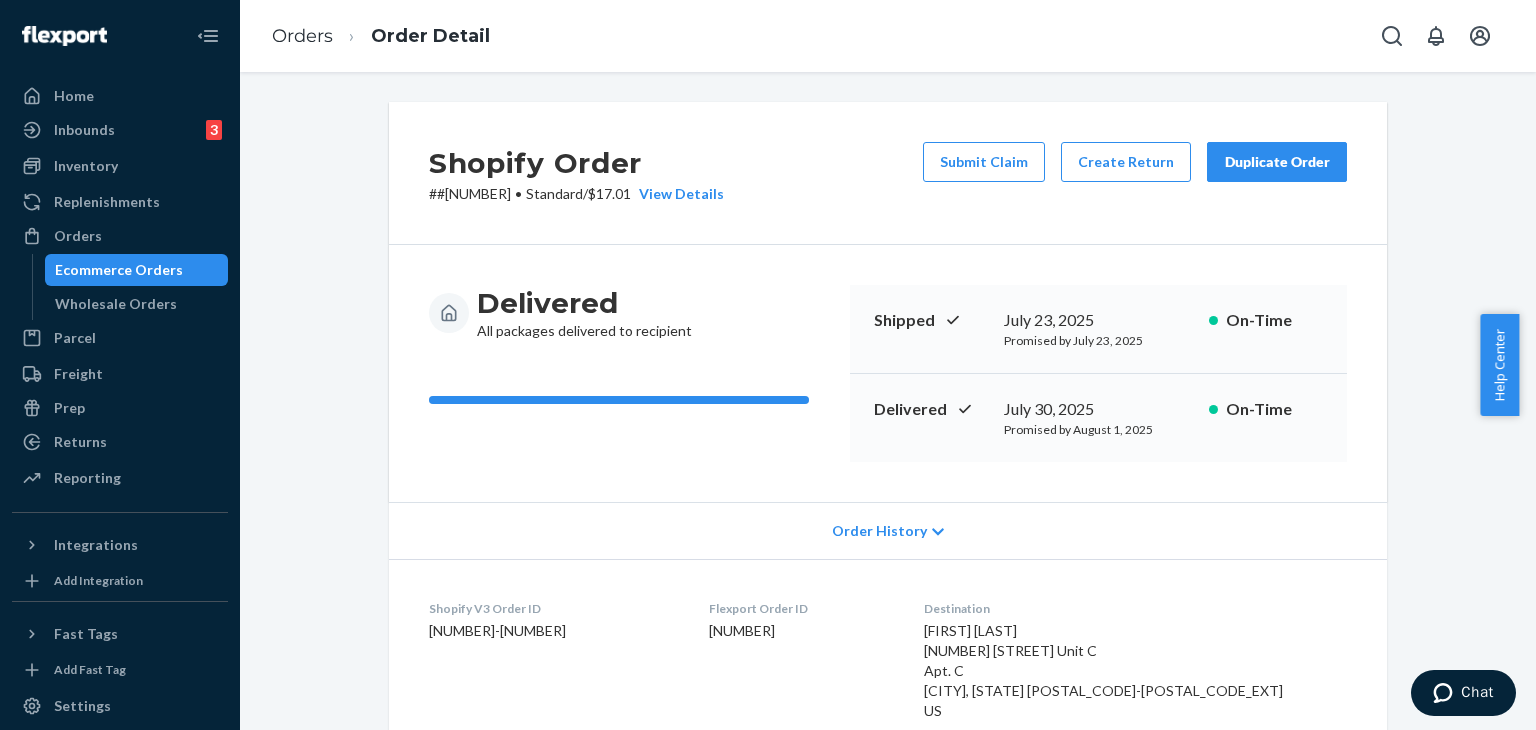 click on "Duplicate Order" at bounding box center (1277, 162) 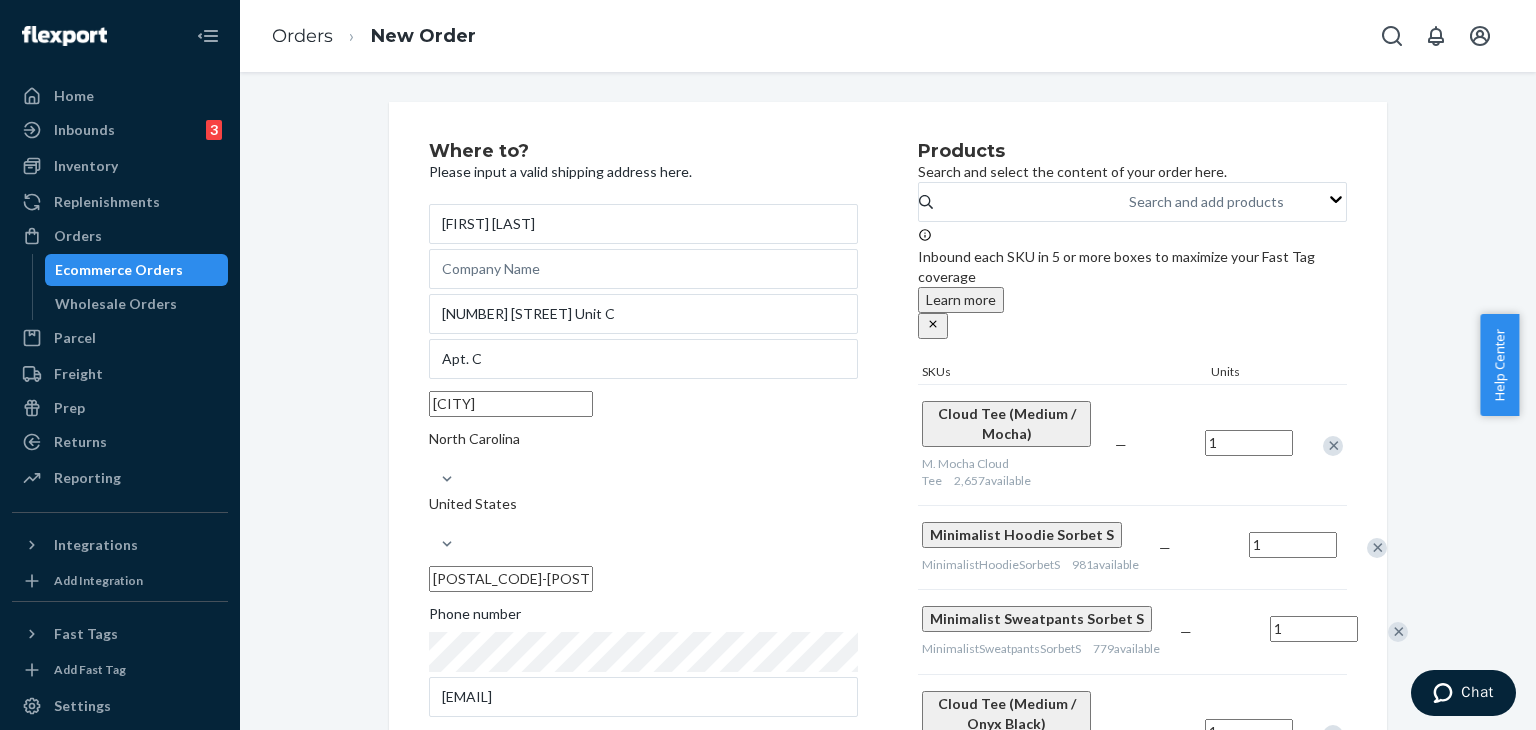 click at bounding box center [1333, 446] 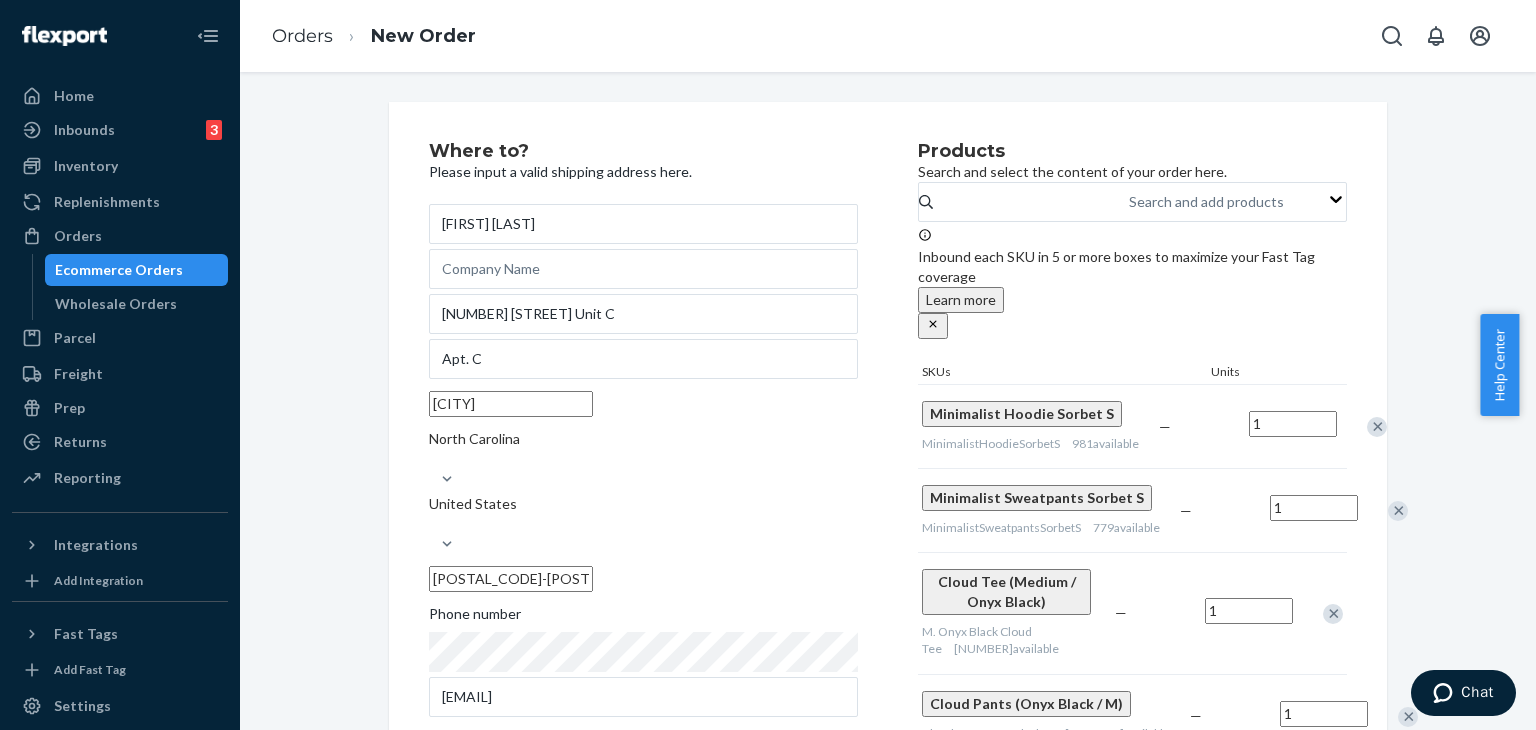click at bounding box center [1377, 427] 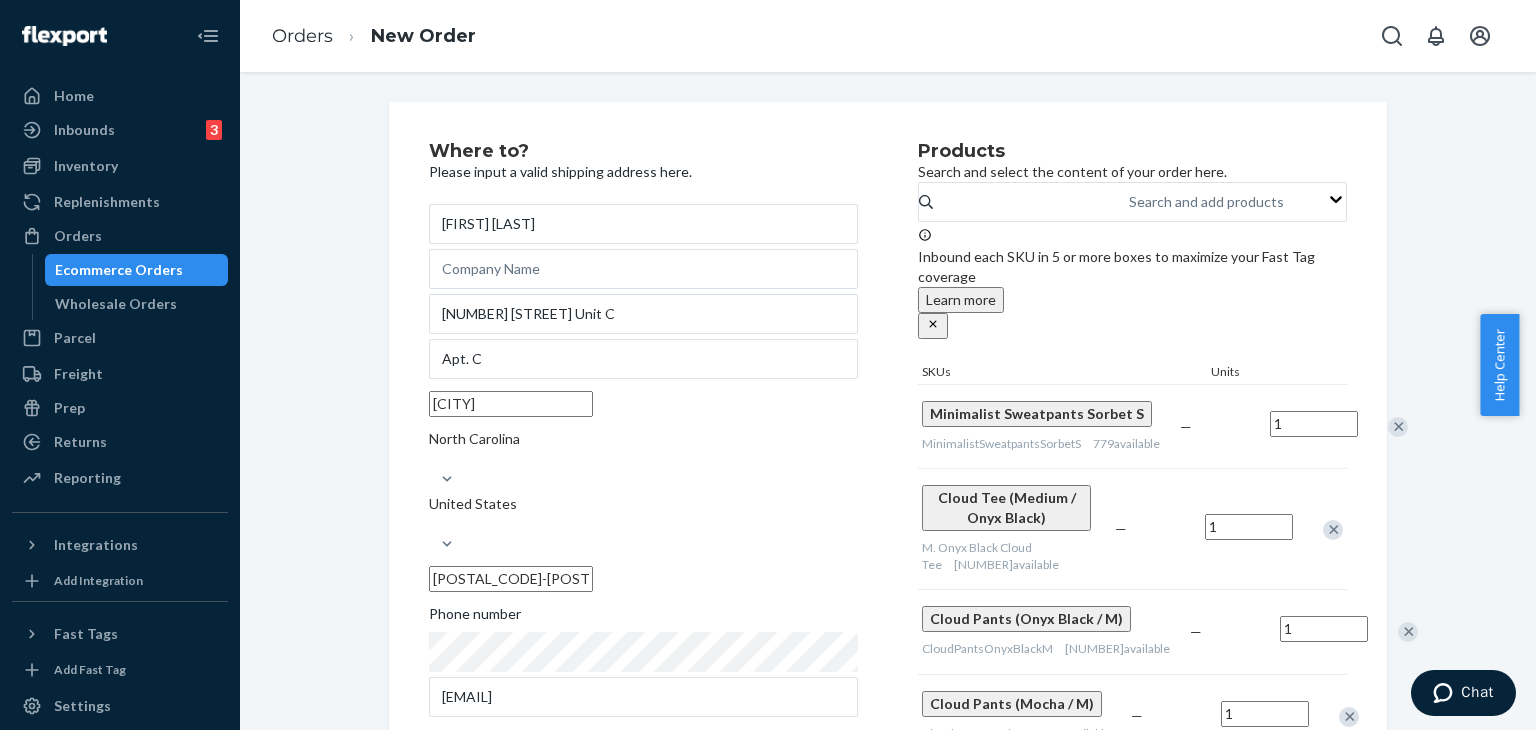 click at bounding box center (1333, 530) 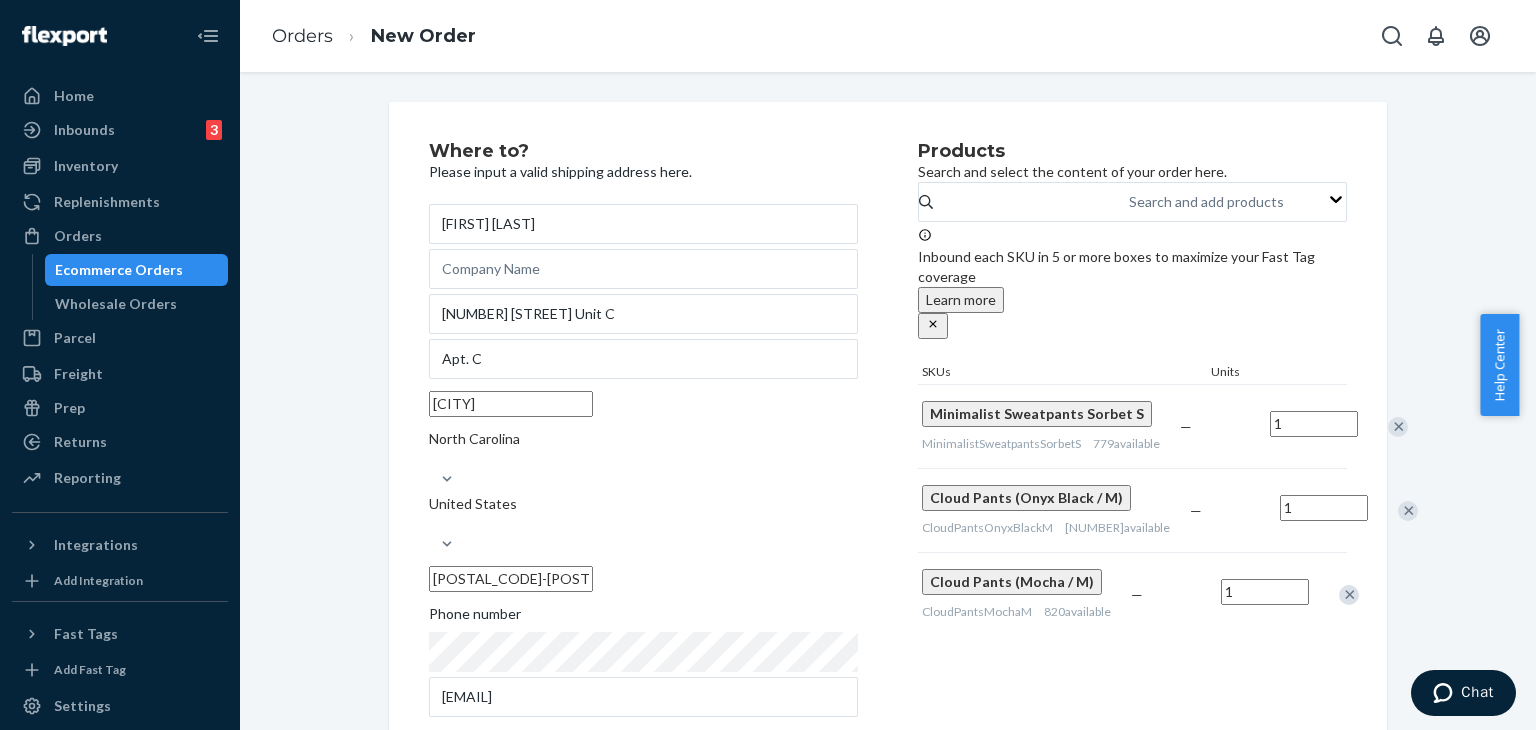 click at bounding box center [1408, 511] 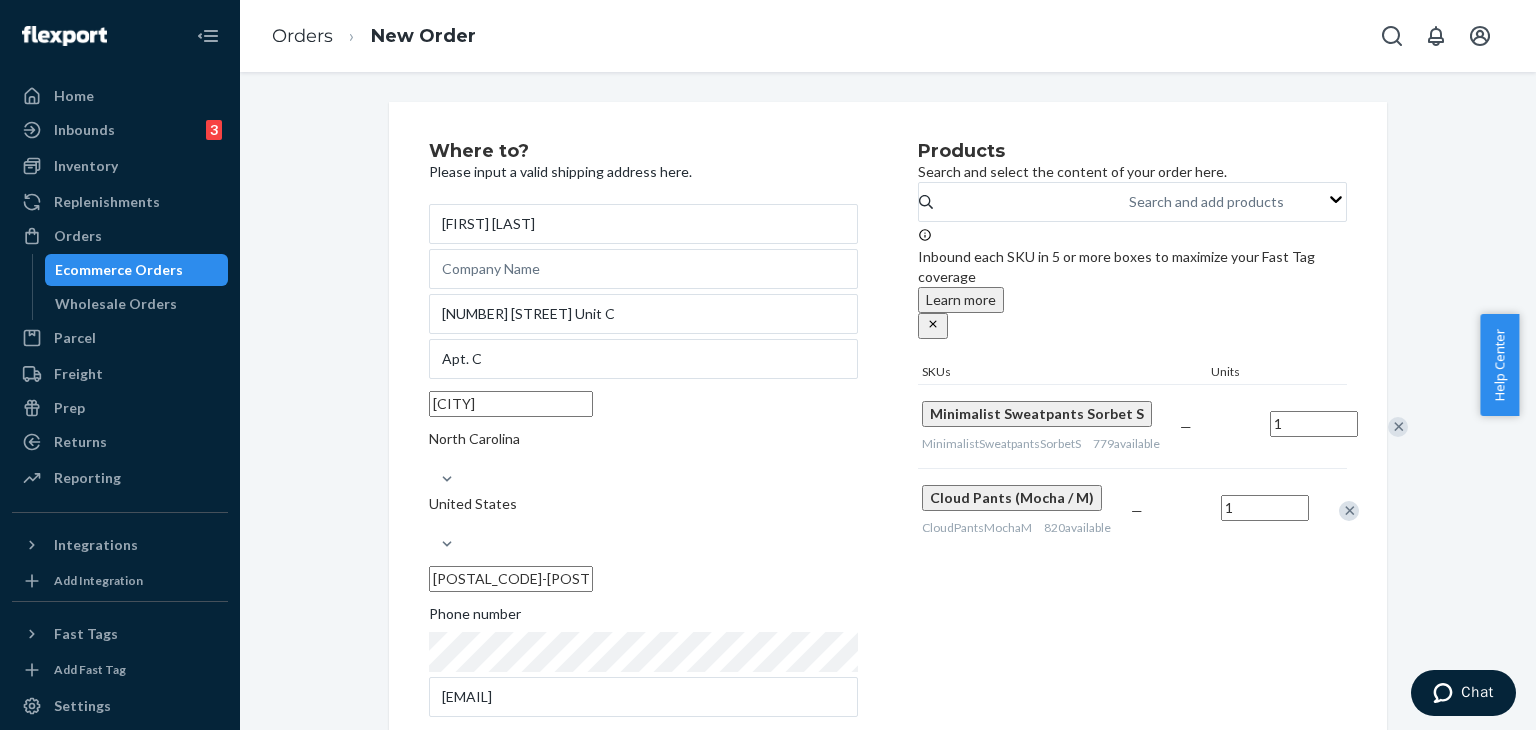click at bounding box center (1349, 511) 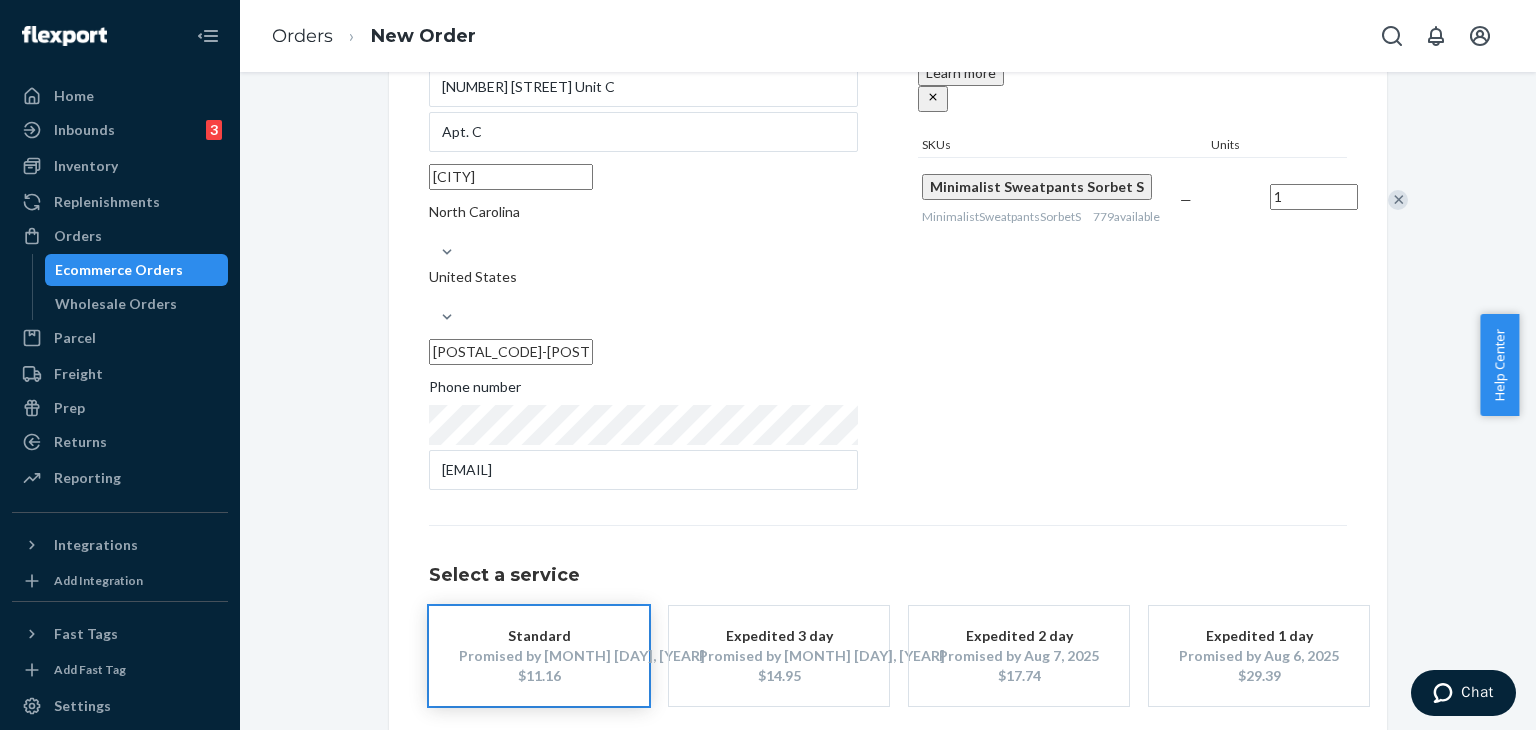scroll, scrollTop: 280, scrollLeft: 0, axis: vertical 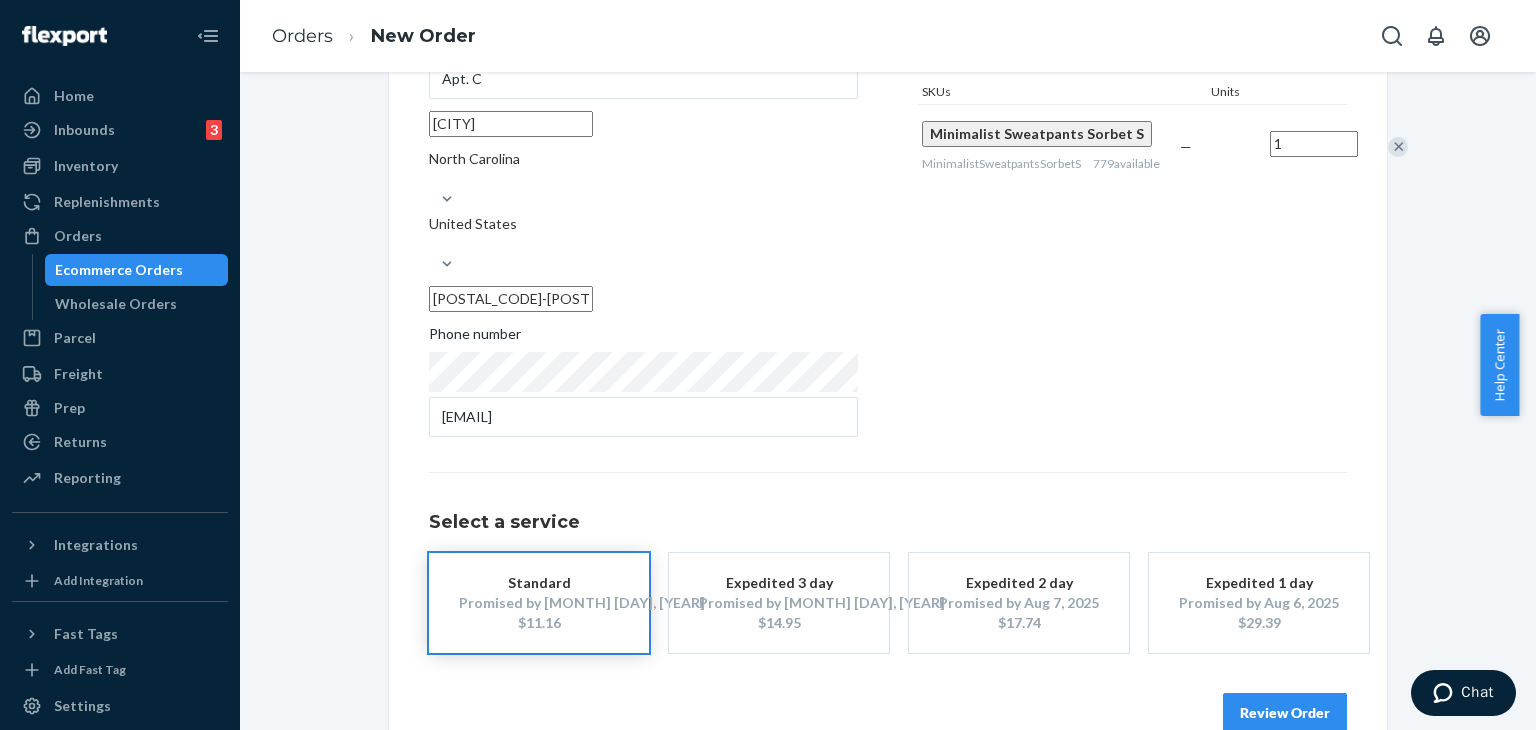 click on "Review Order" at bounding box center (1285, 713) 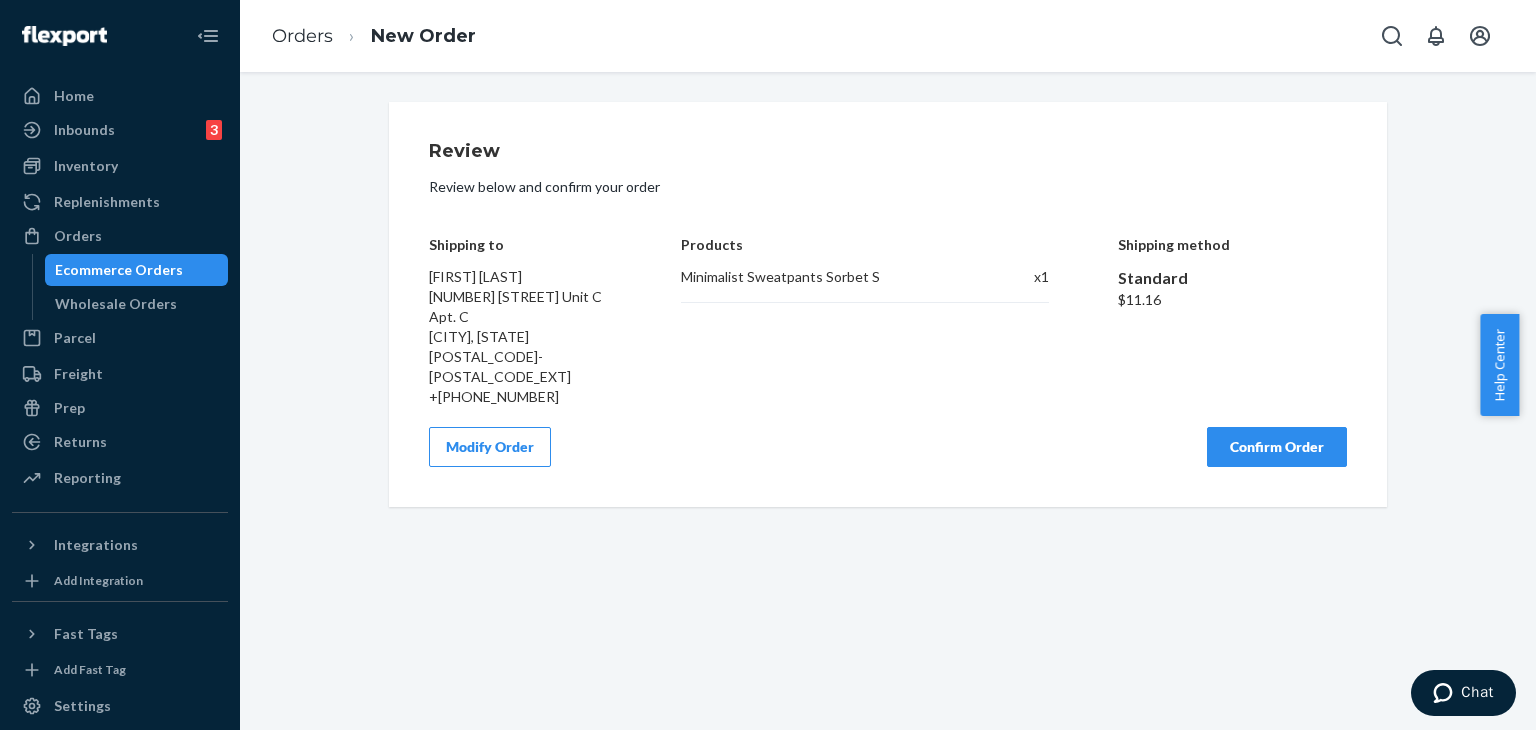 scroll, scrollTop: 0, scrollLeft: 0, axis: both 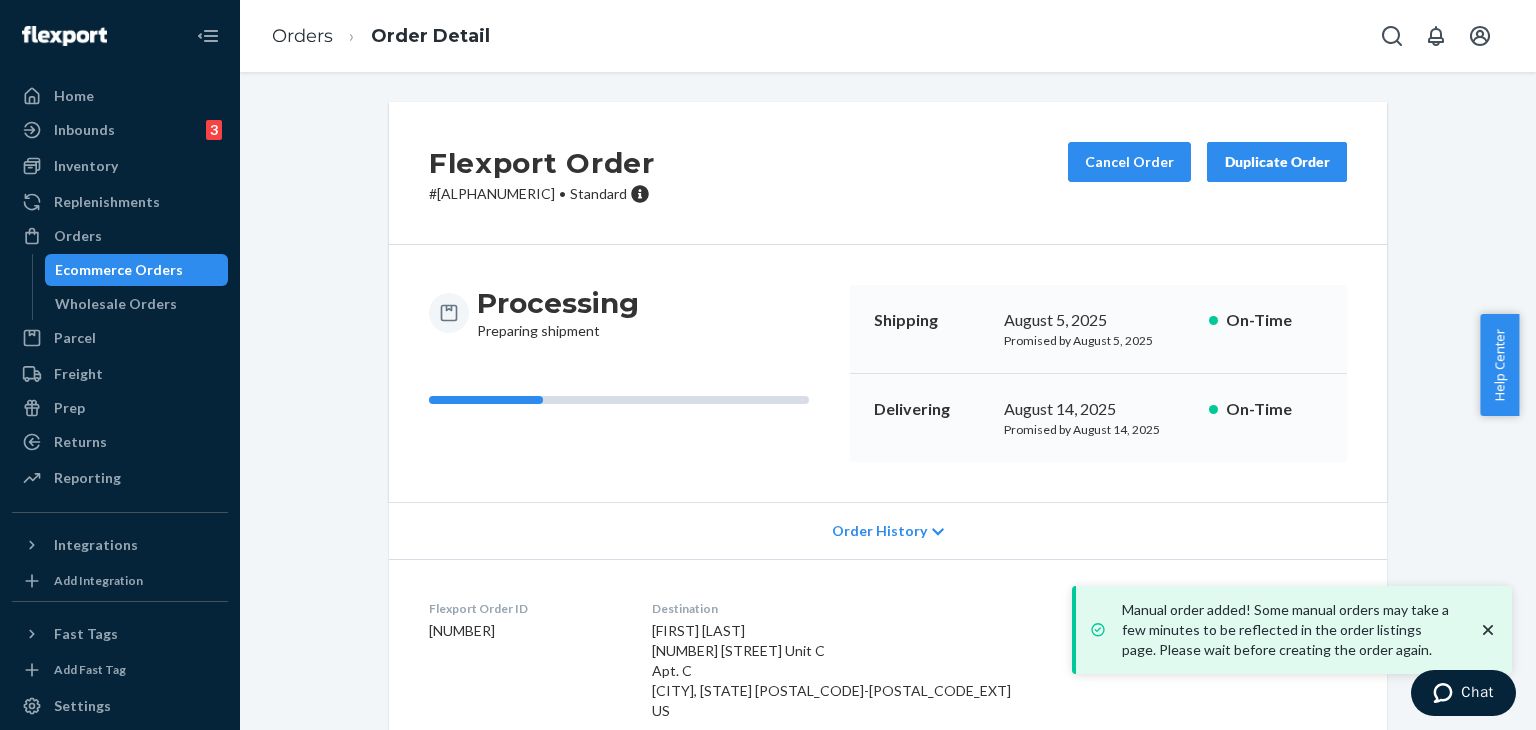 click on "[NUMBER]" at bounding box center [524, 631] 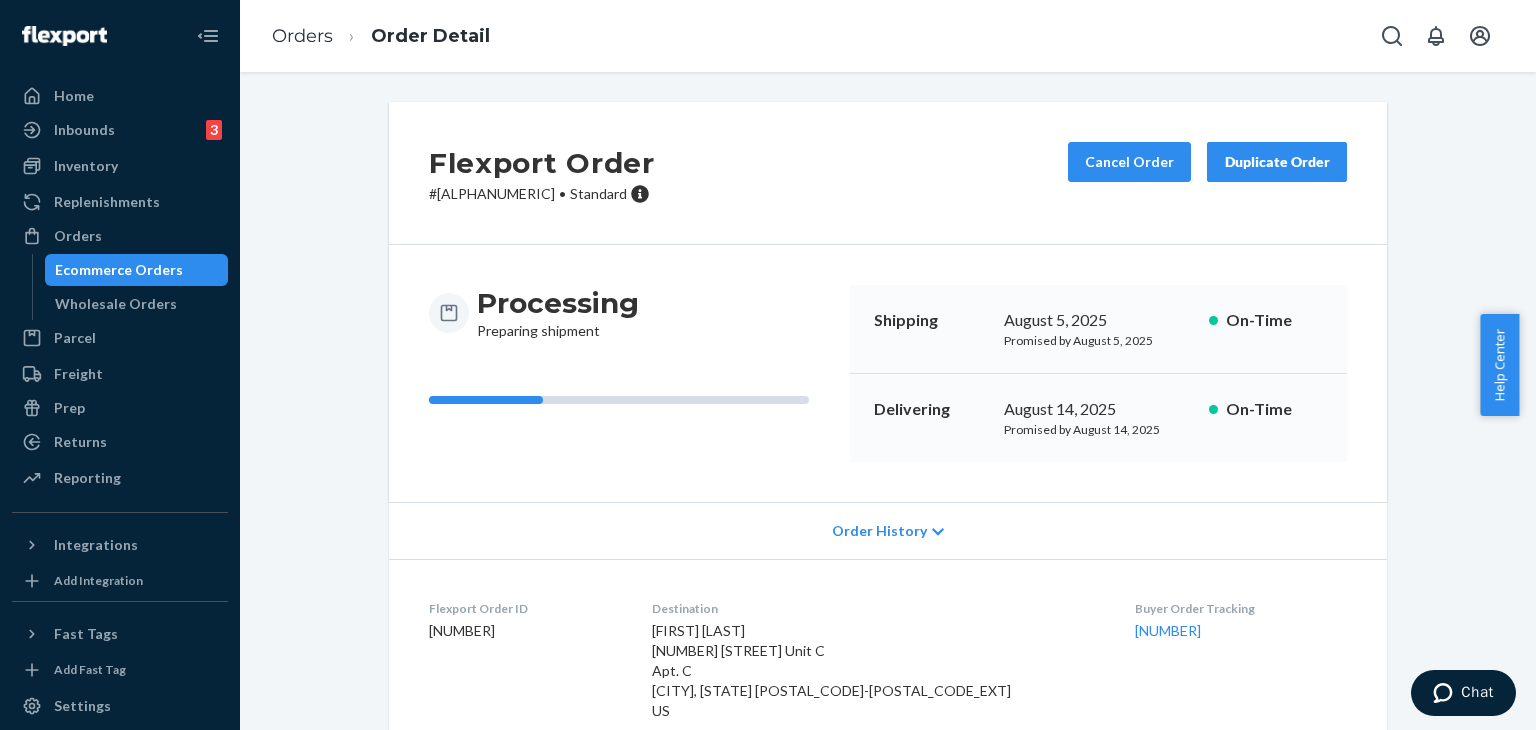 drag, startPoint x: 266, startPoint y: 341, endPoint x: 322, endPoint y: 313, distance: 62.609905 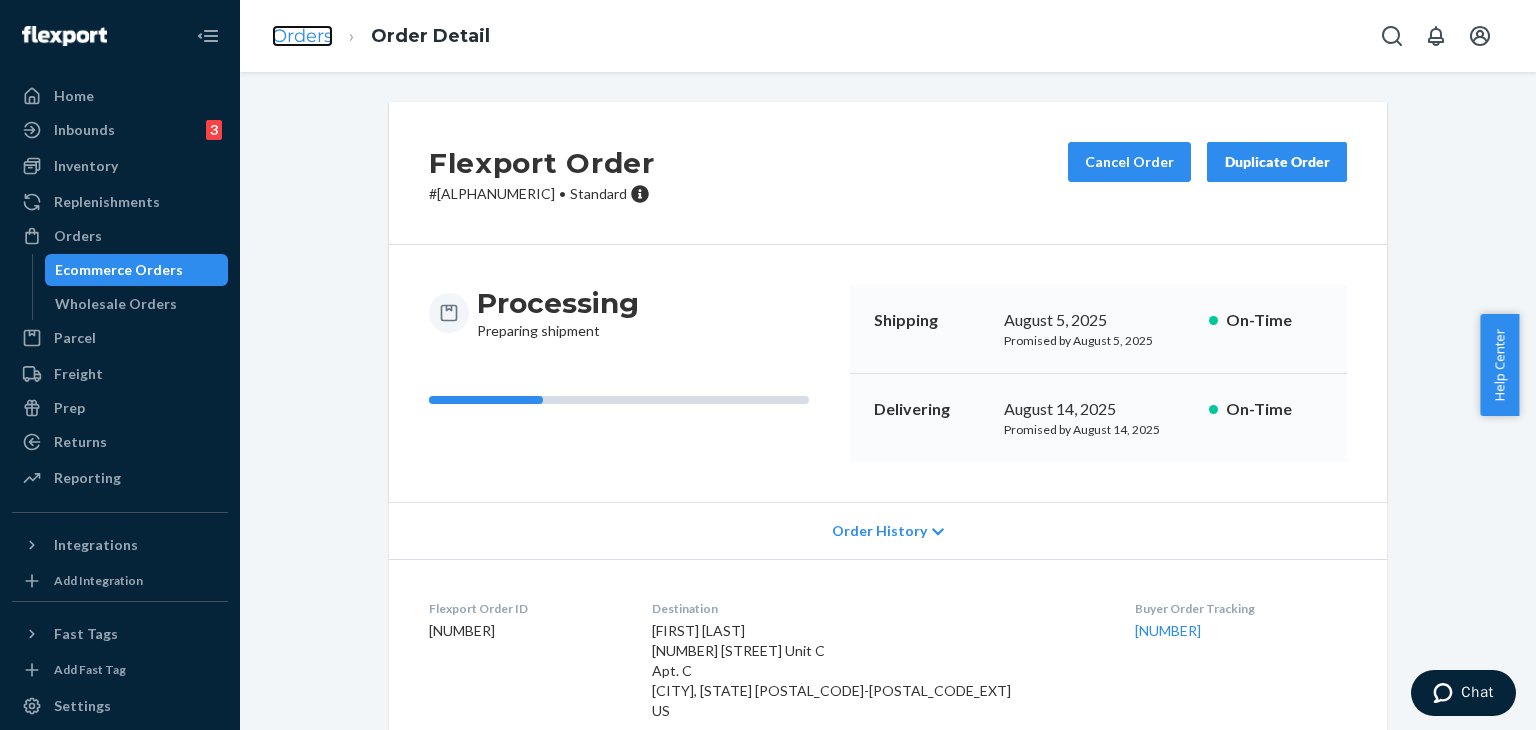 click on "Orders" at bounding box center [302, 36] 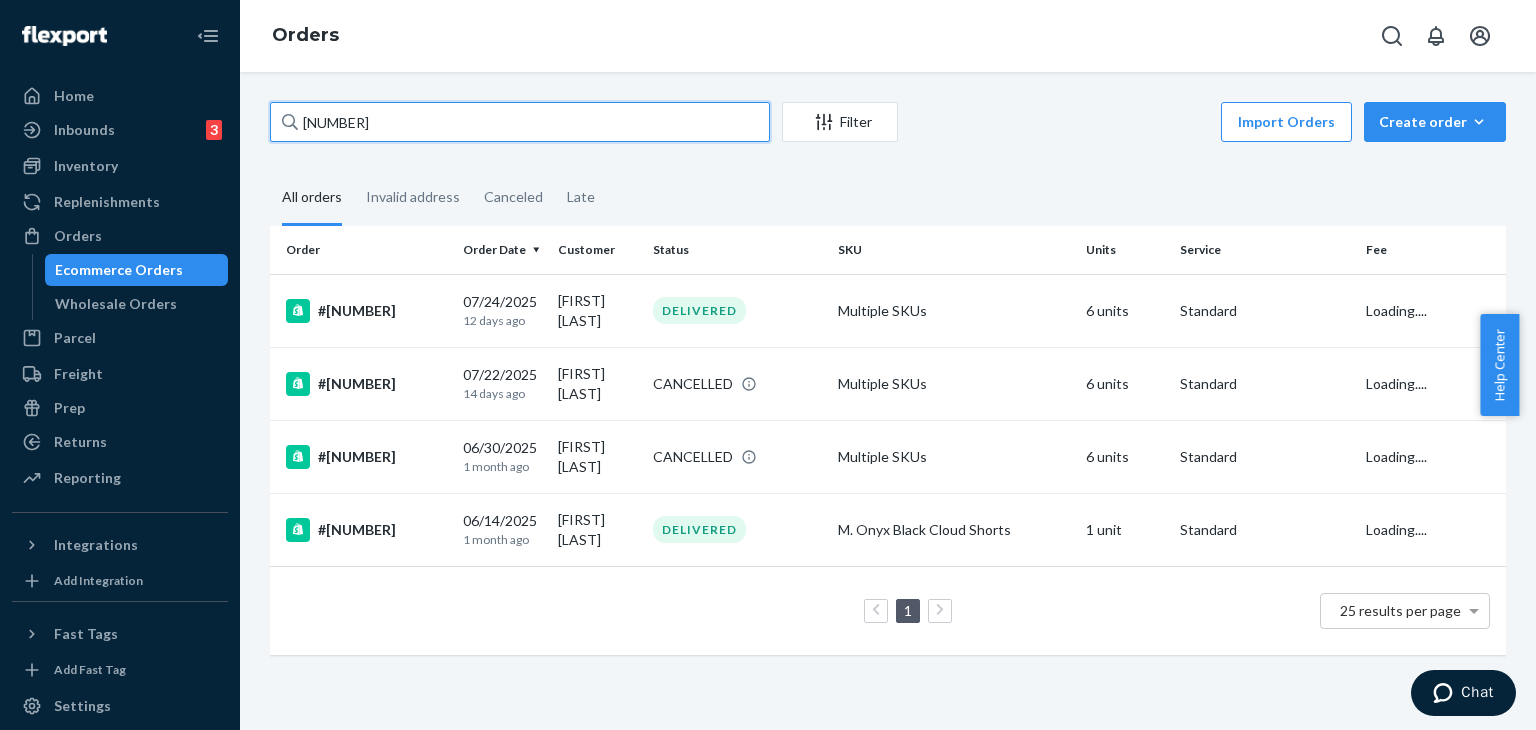 drag, startPoint x: 434, startPoint y: 118, endPoint x: 252, endPoint y: 78, distance: 186.34377 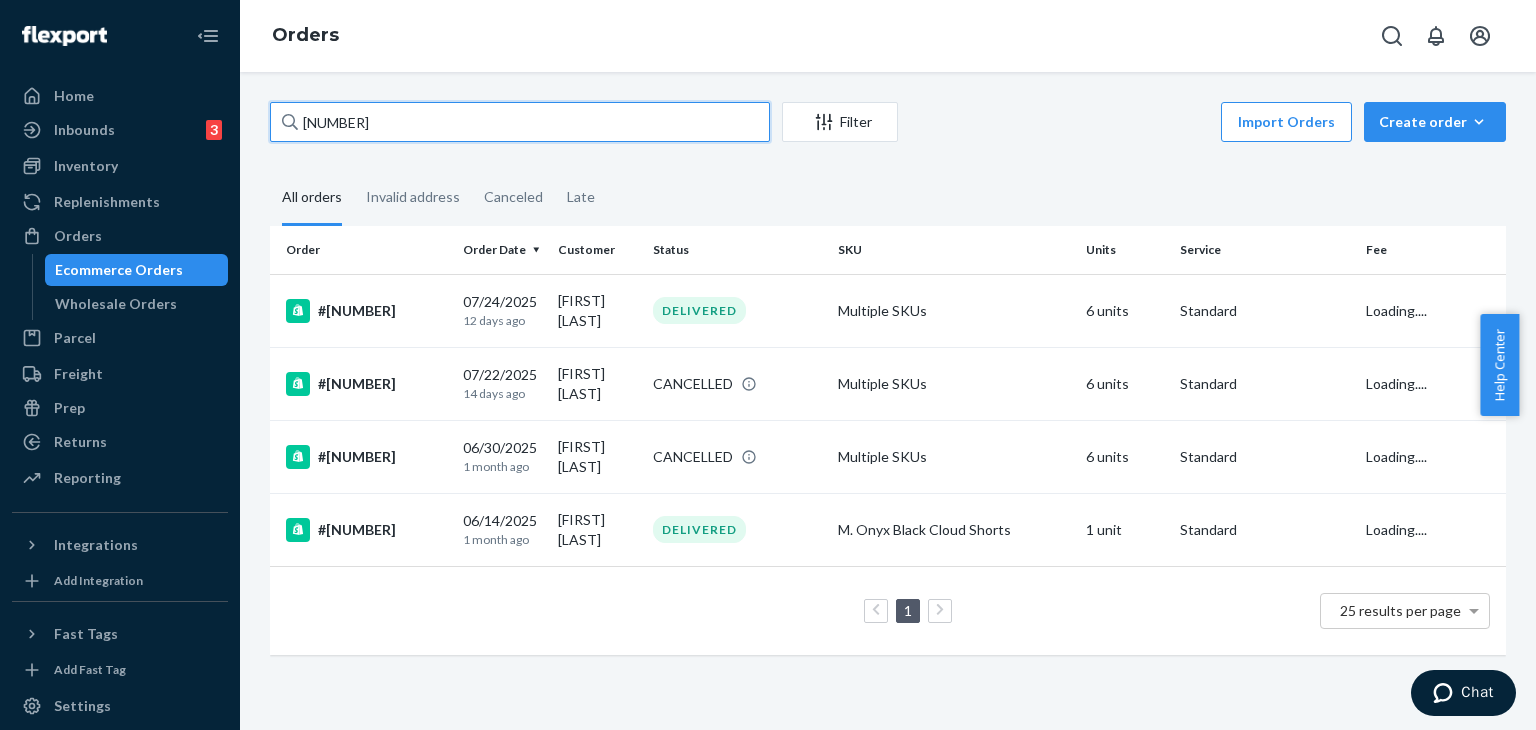paste on "[NUMBER]" 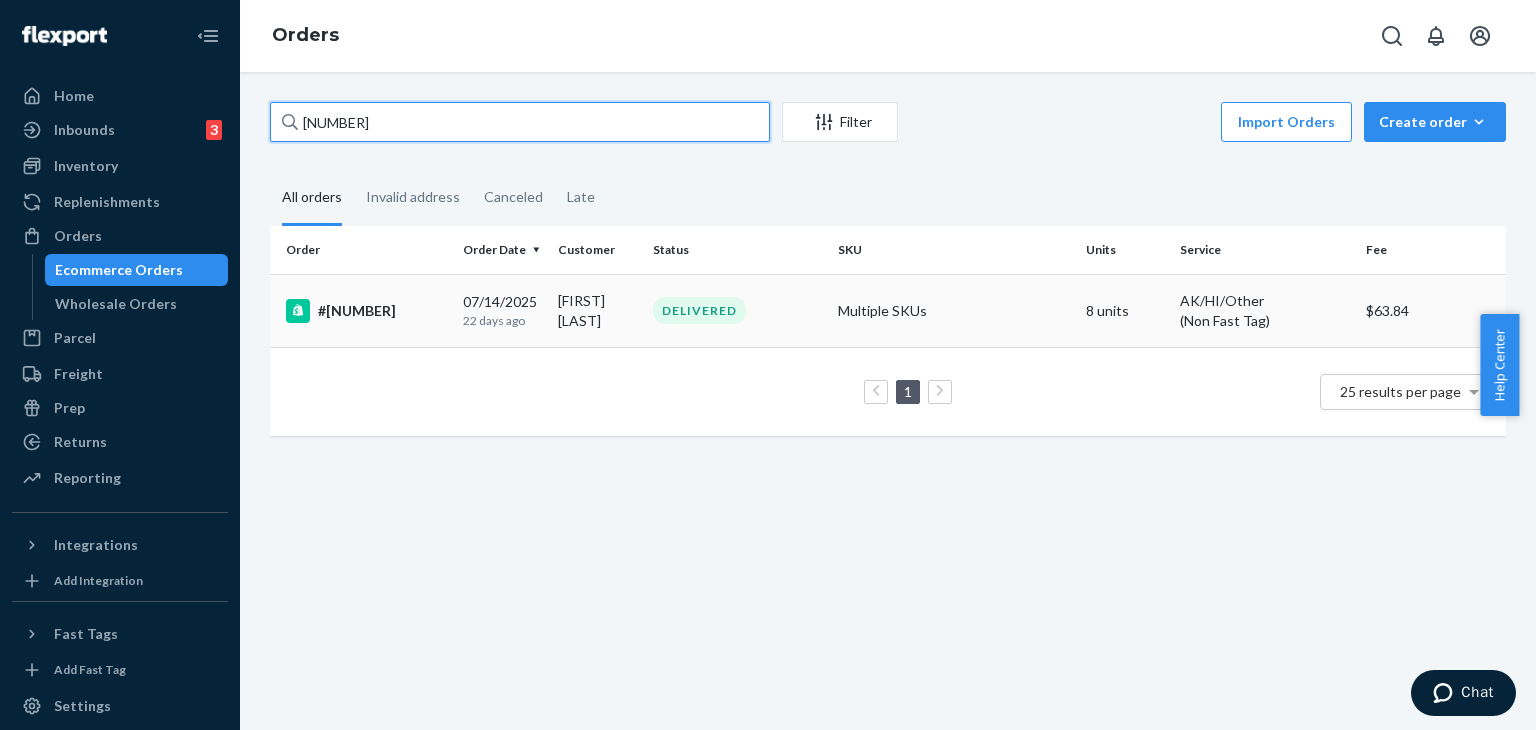 type on "[NUMBER]" 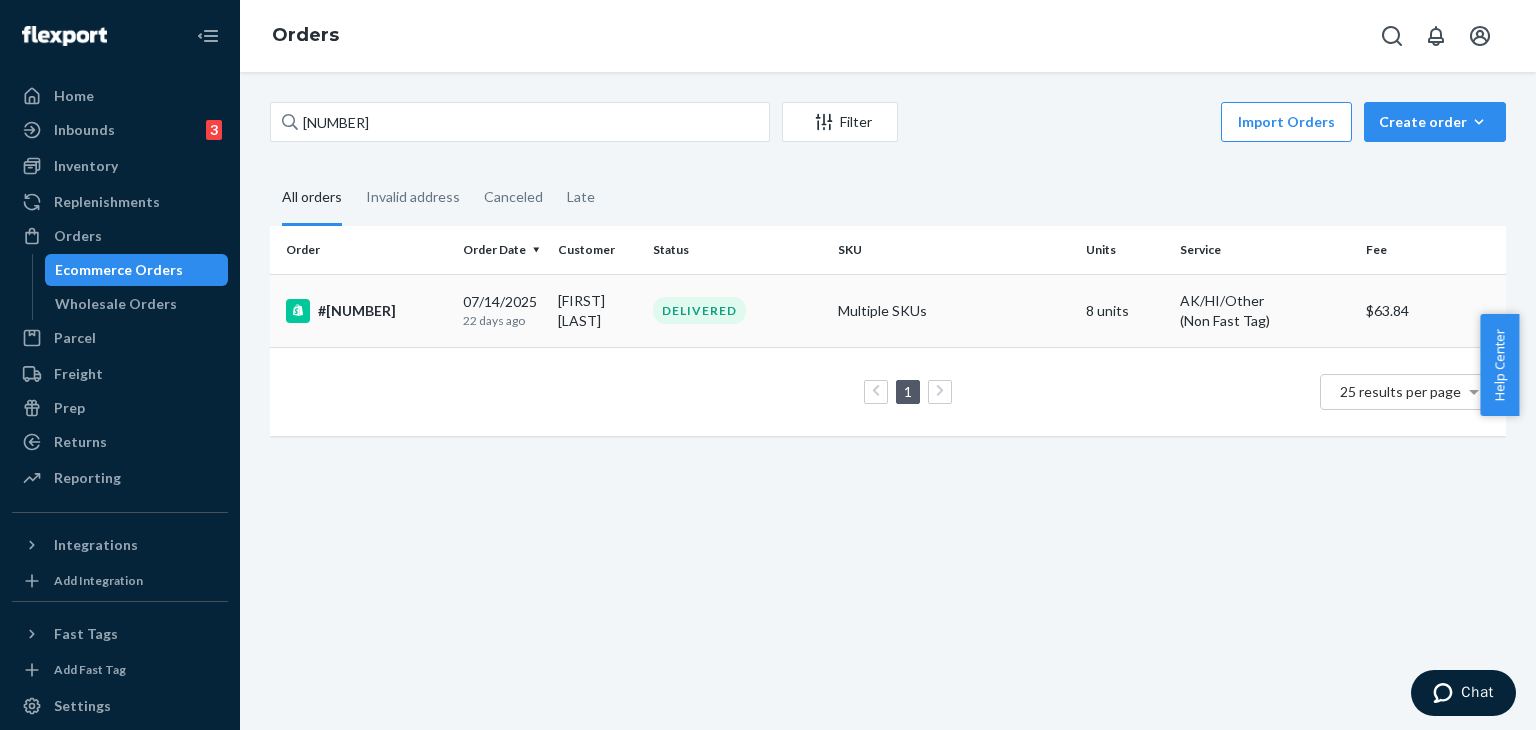 click on "#[NUMBER]" at bounding box center [366, 311] 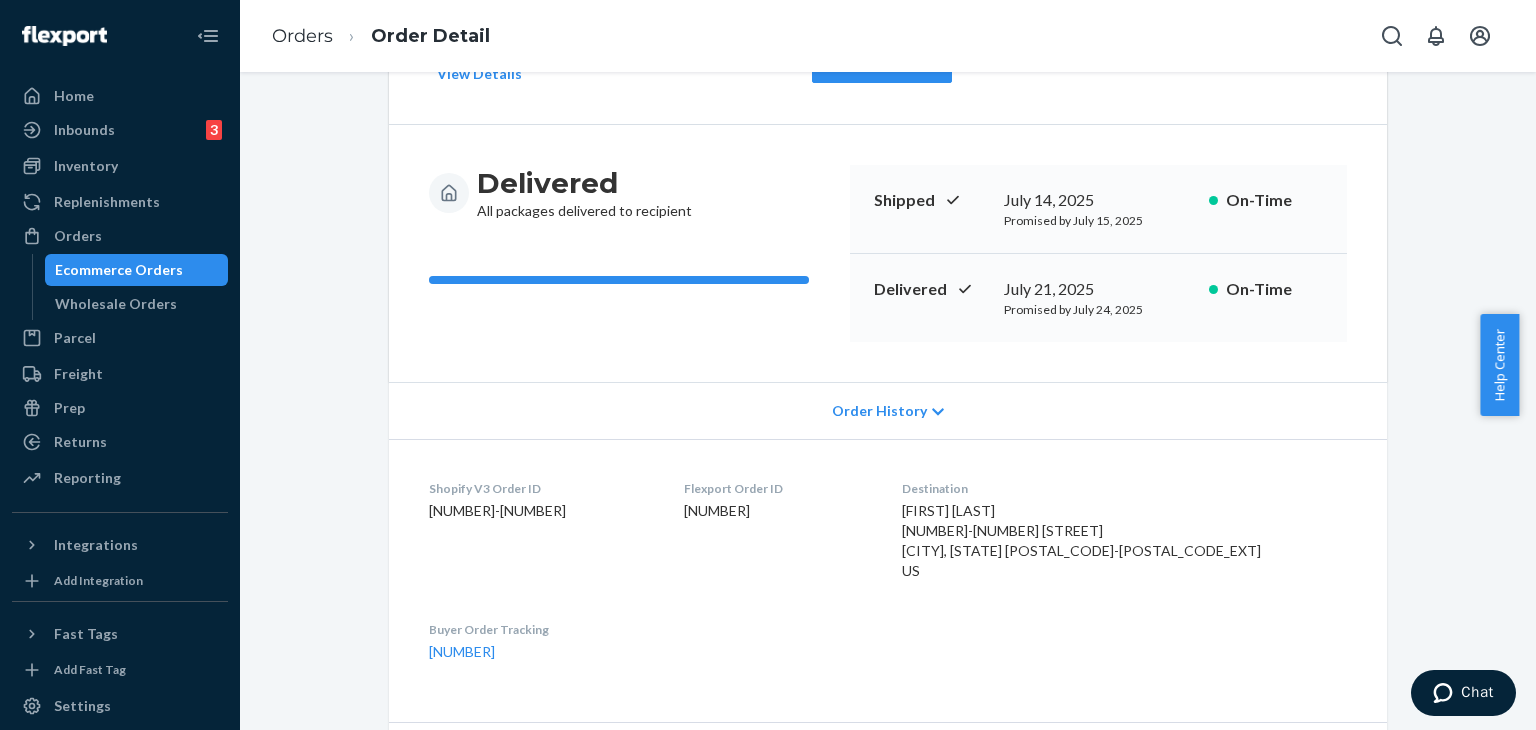 scroll, scrollTop: 0, scrollLeft: 0, axis: both 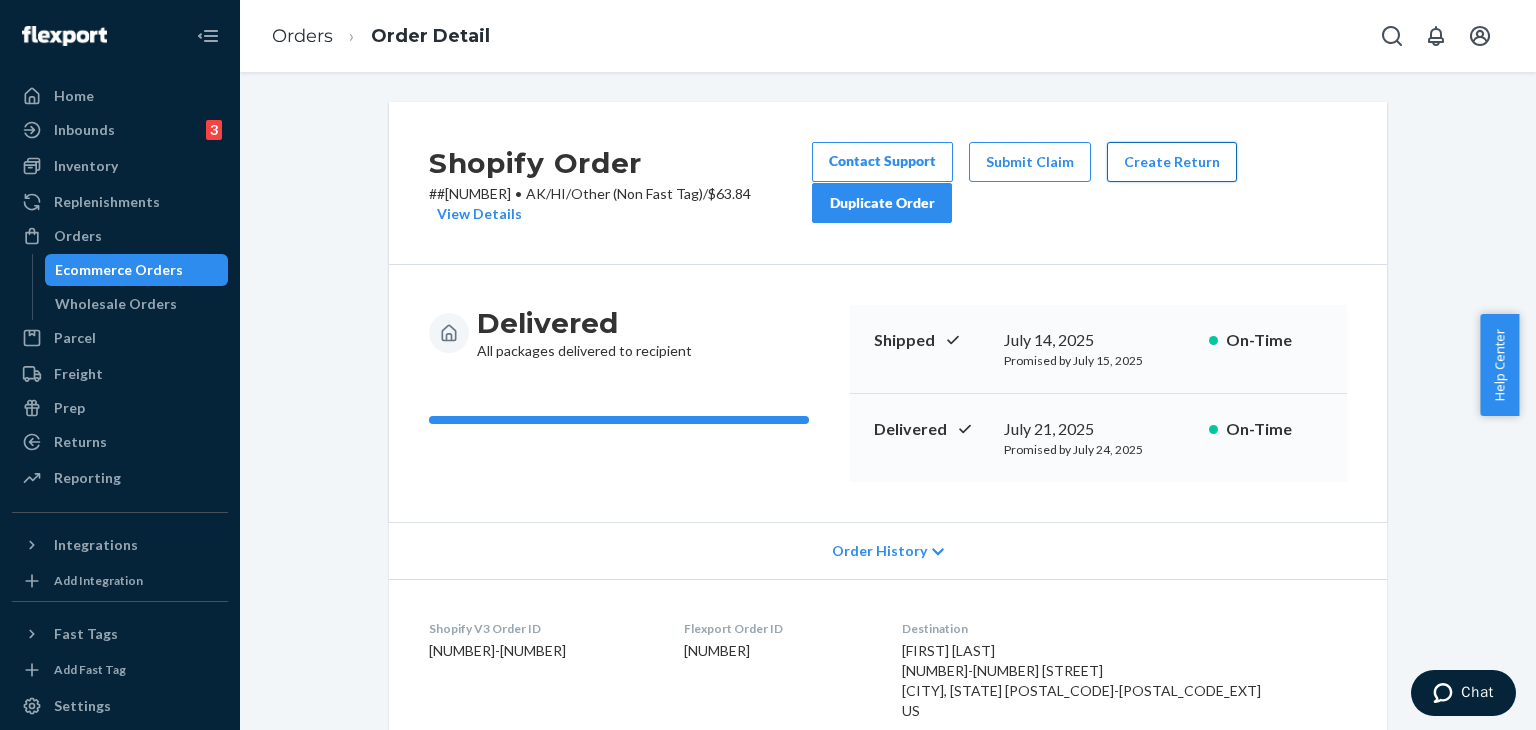 click on "Create Return" at bounding box center [1172, 162] 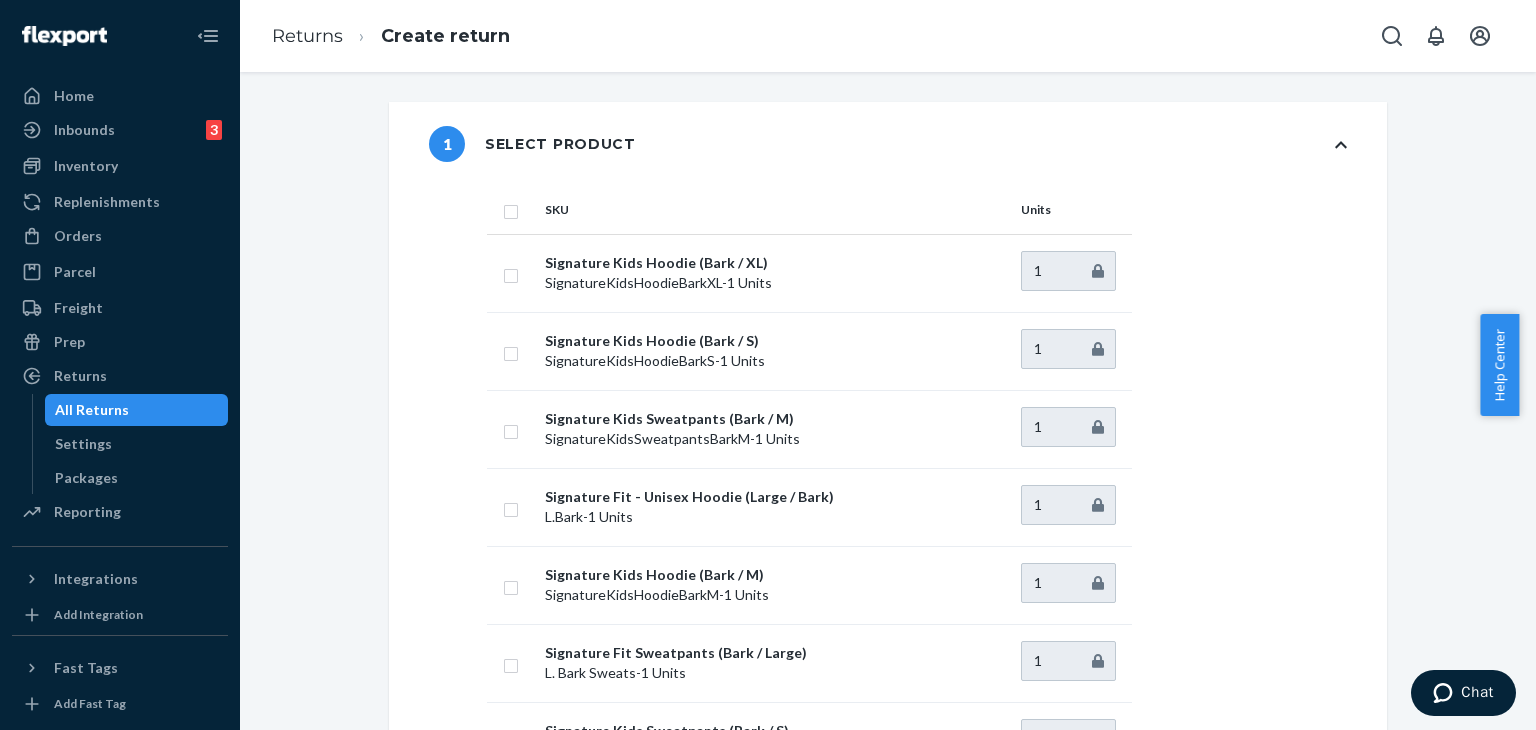 click at bounding box center (511, 209) 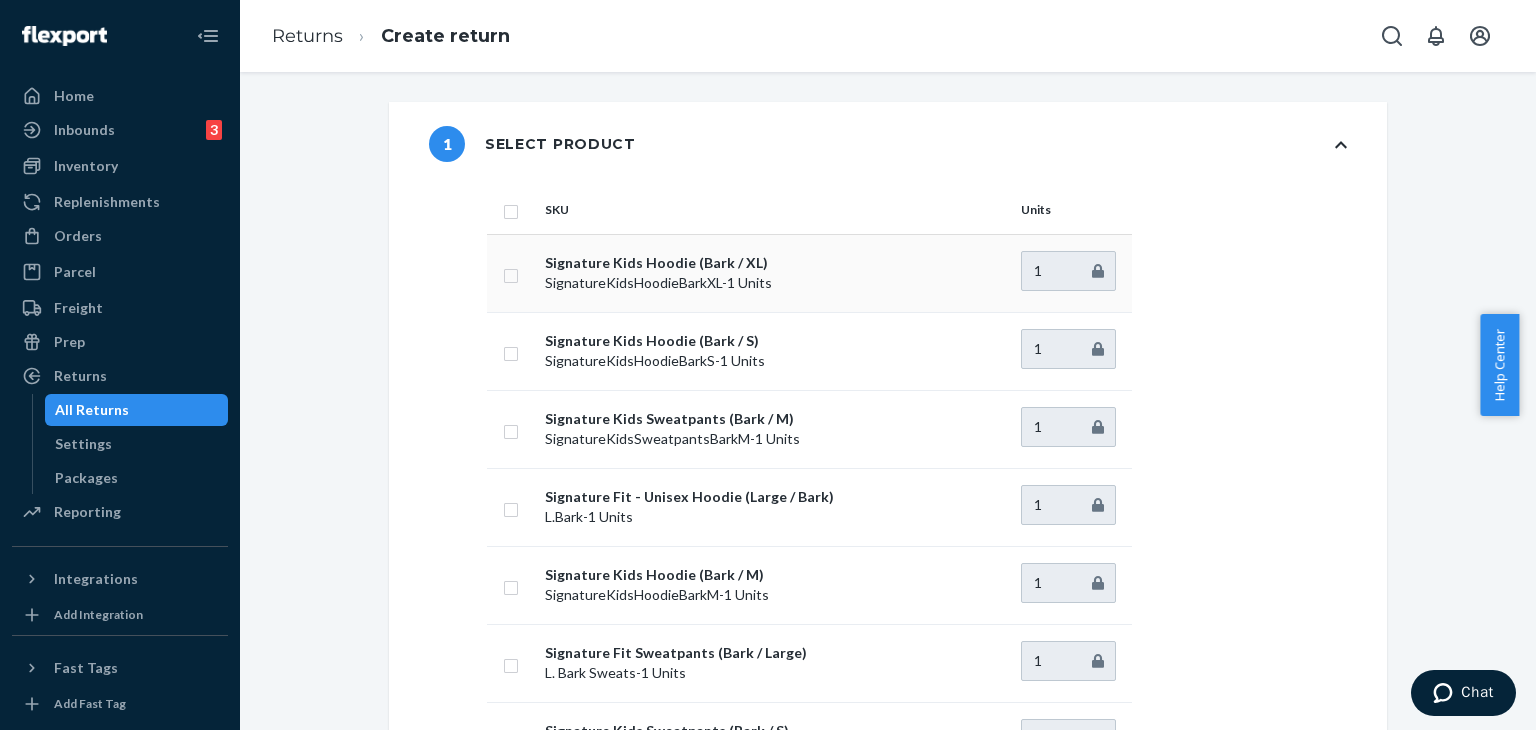 checkbox on "true" 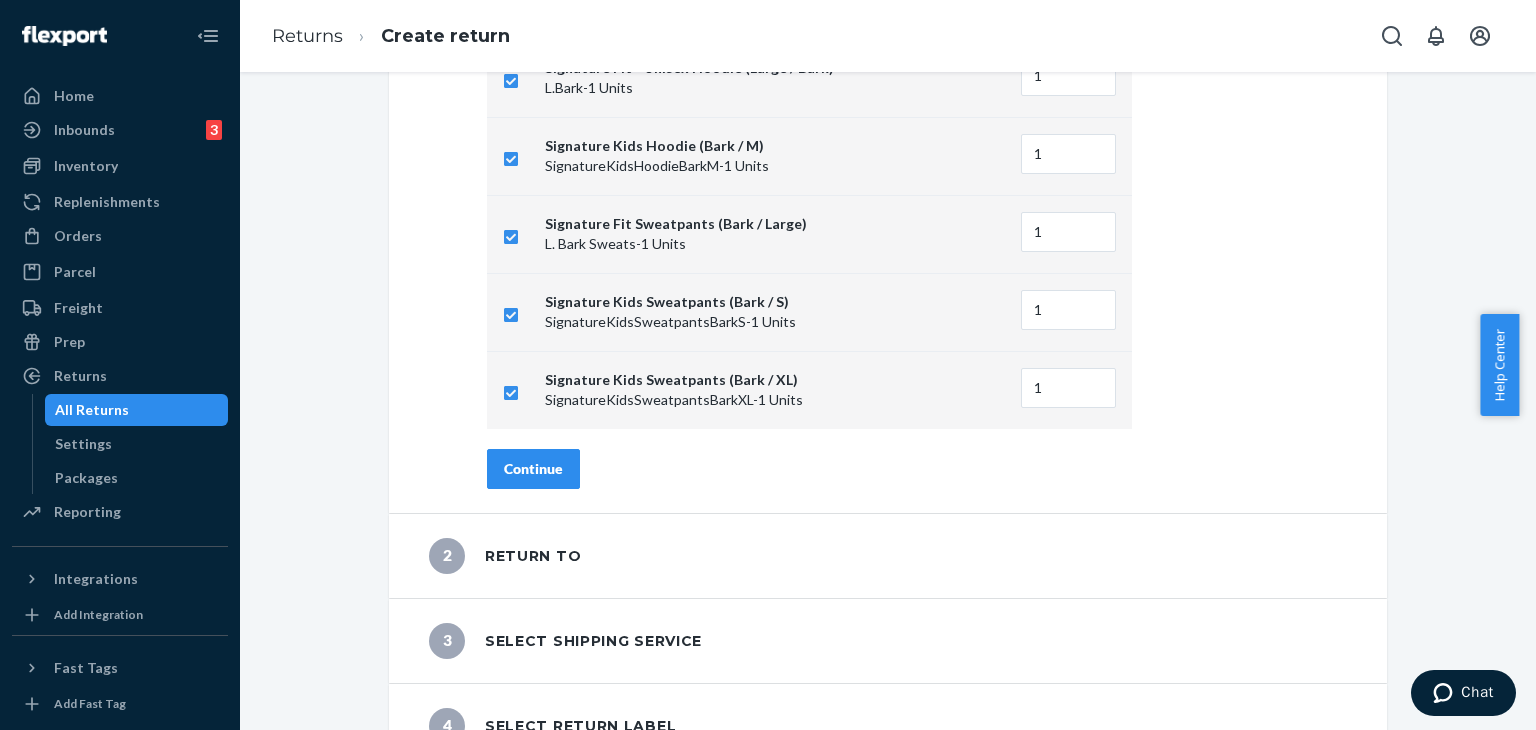 scroll, scrollTop: 465, scrollLeft: 0, axis: vertical 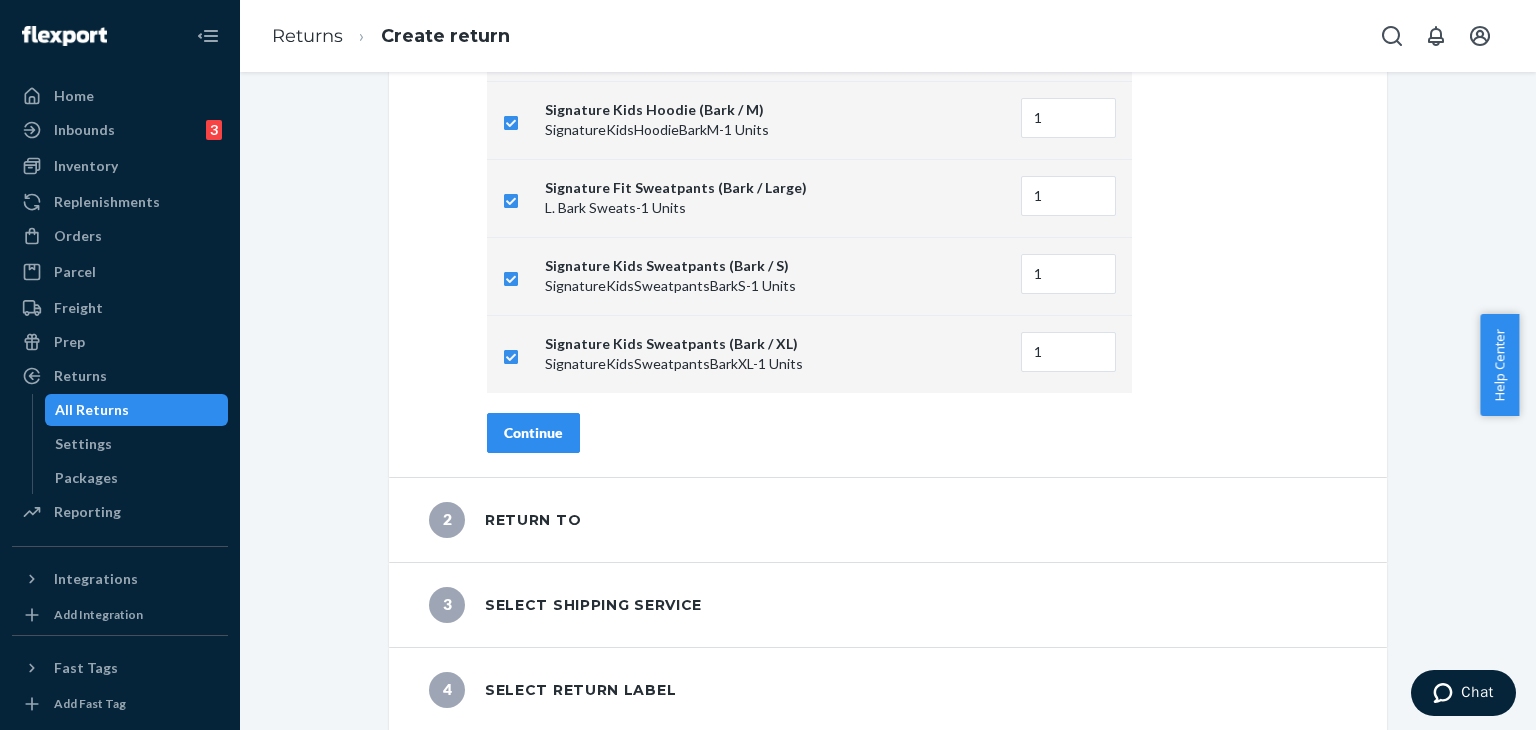 click on "Continue" at bounding box center [533, 433] 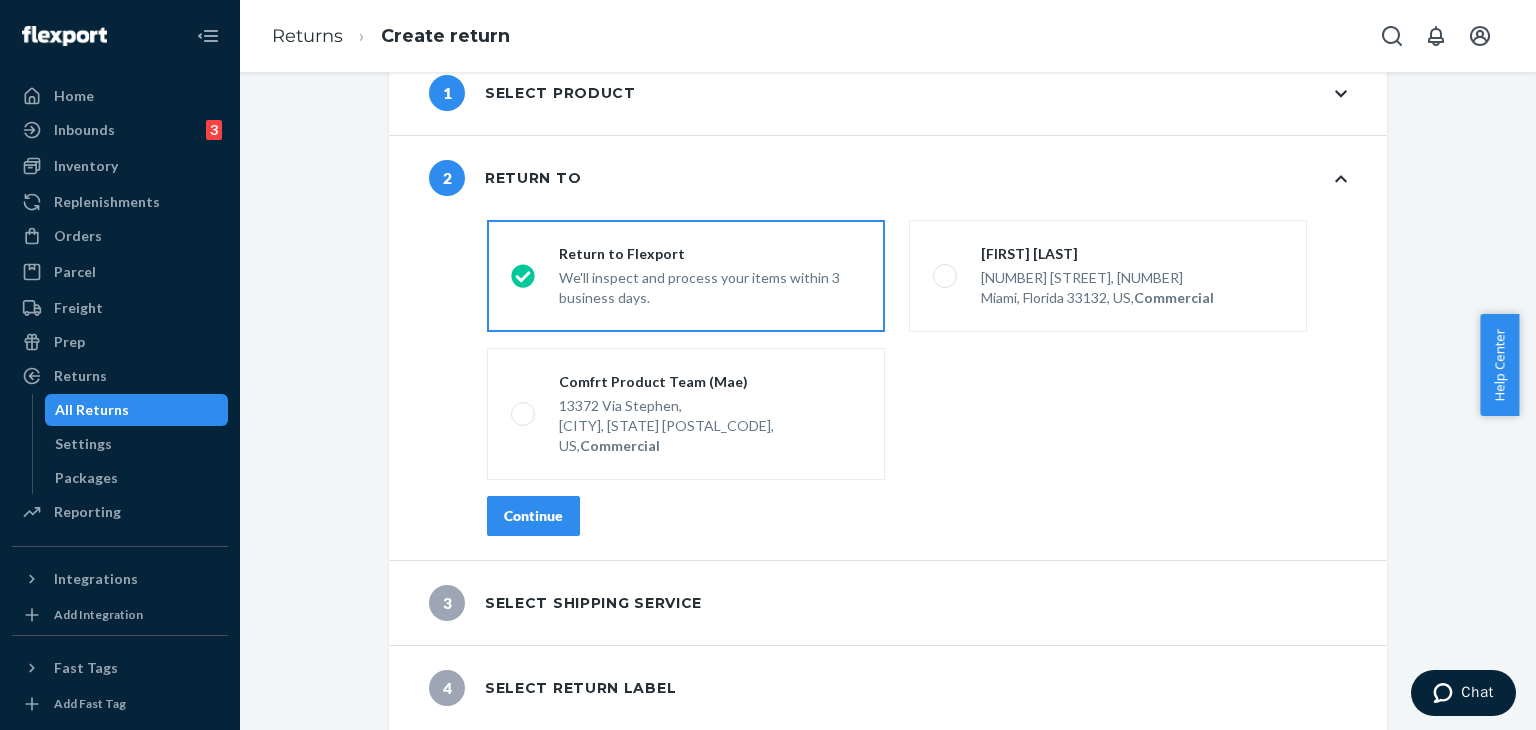 scroll, scrollTop: 30, scrollLeft: 0, axis: vertical 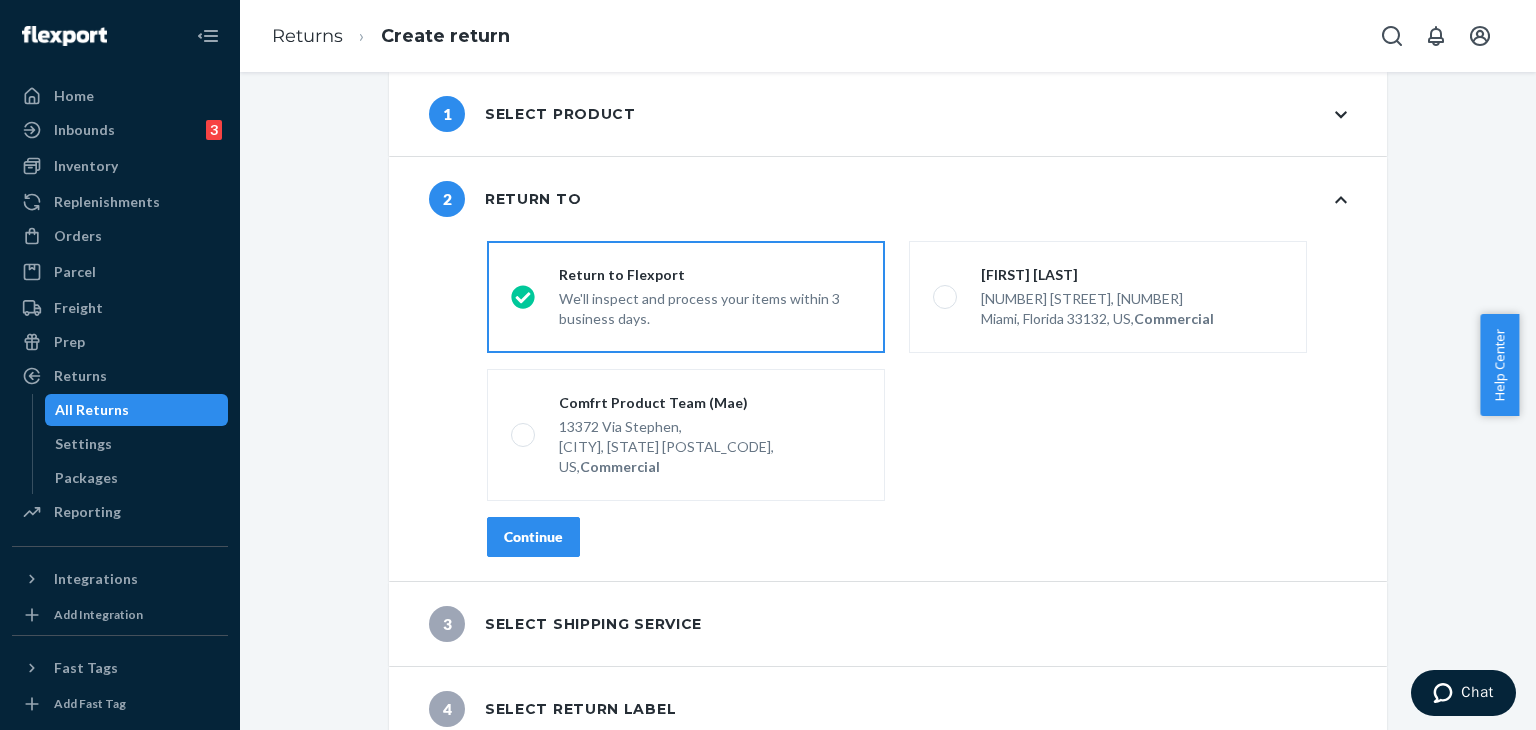 click on "Continue" at bounding box center (533, 537) 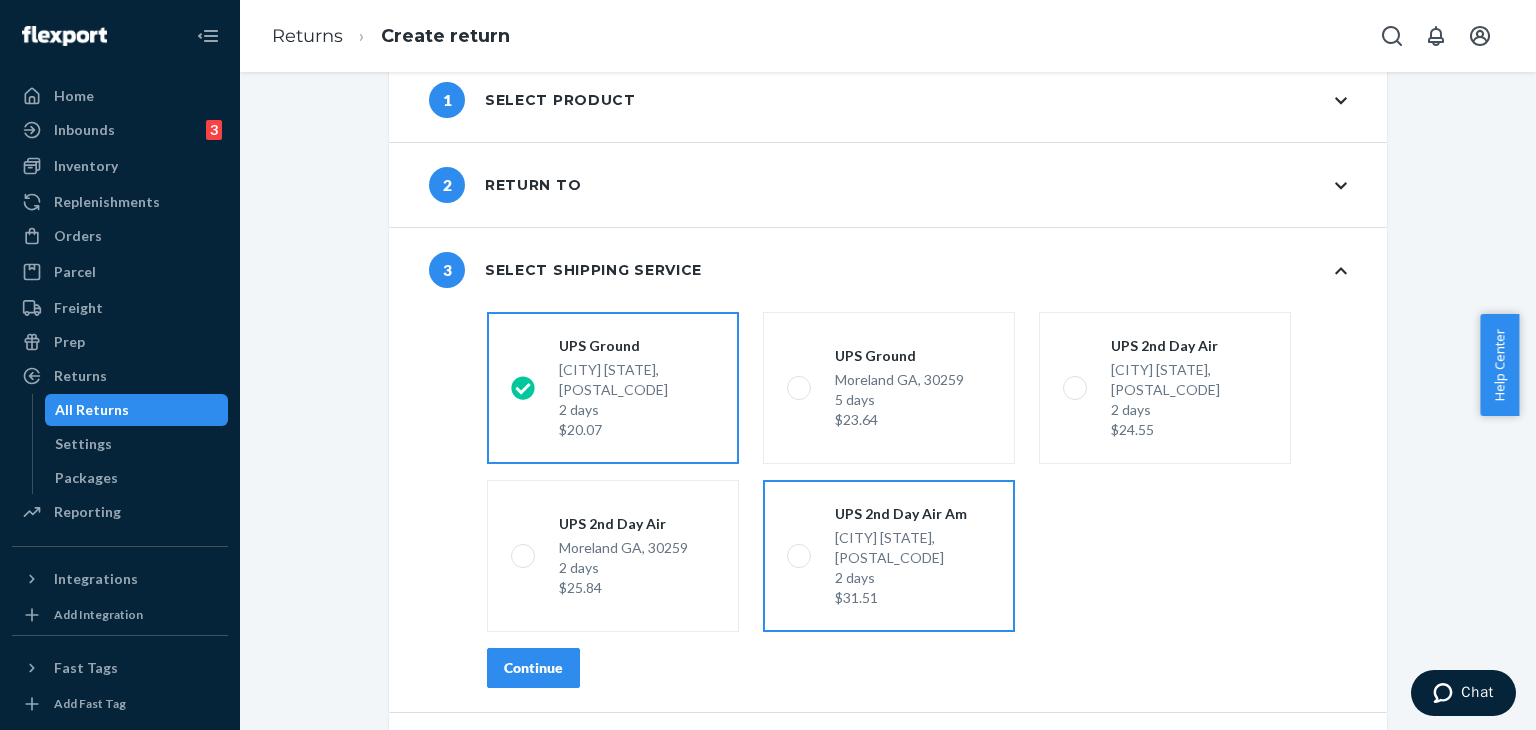scroll, scrollTop: 70, scrollLeft: 0, axis: vertical 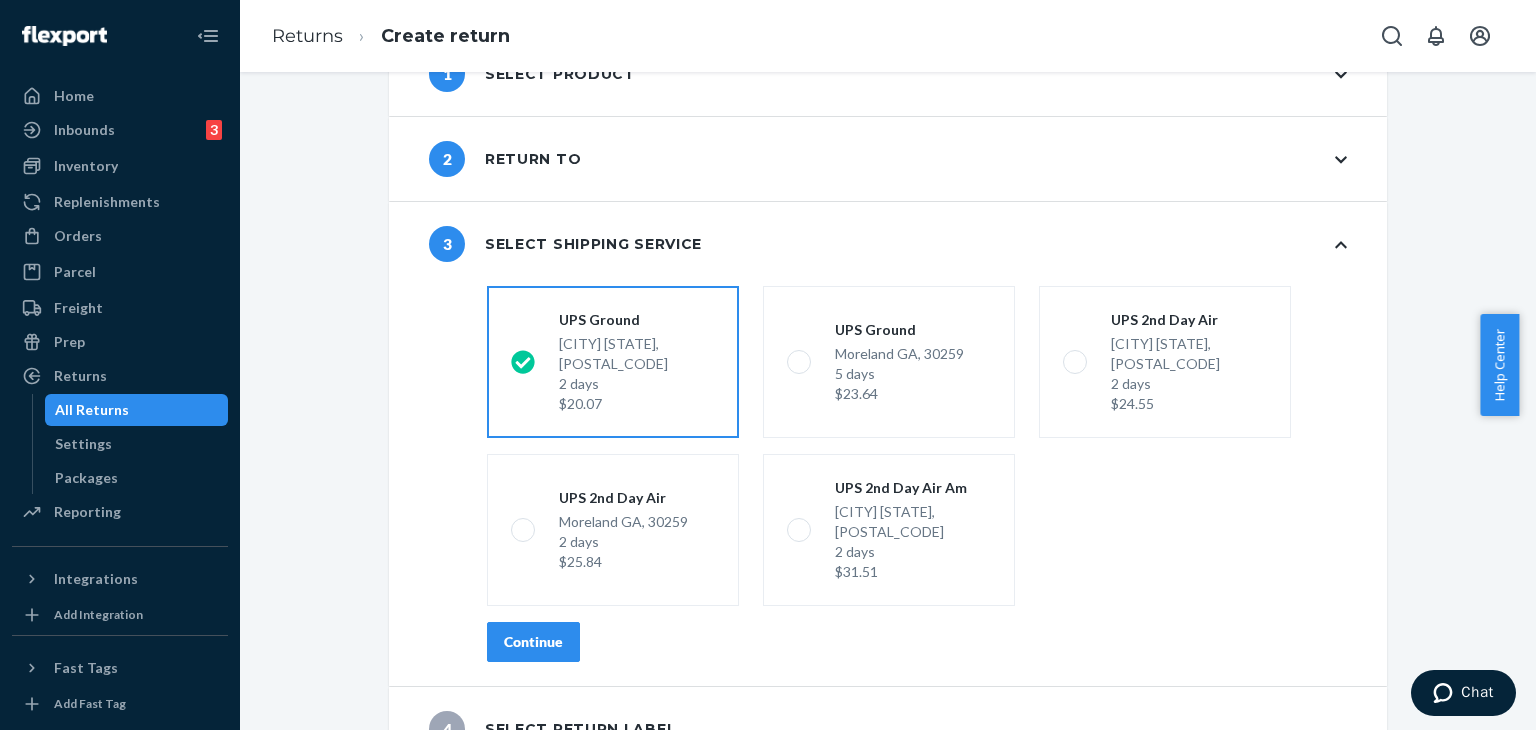 click on "Continue" at bounding box center [533, 642] 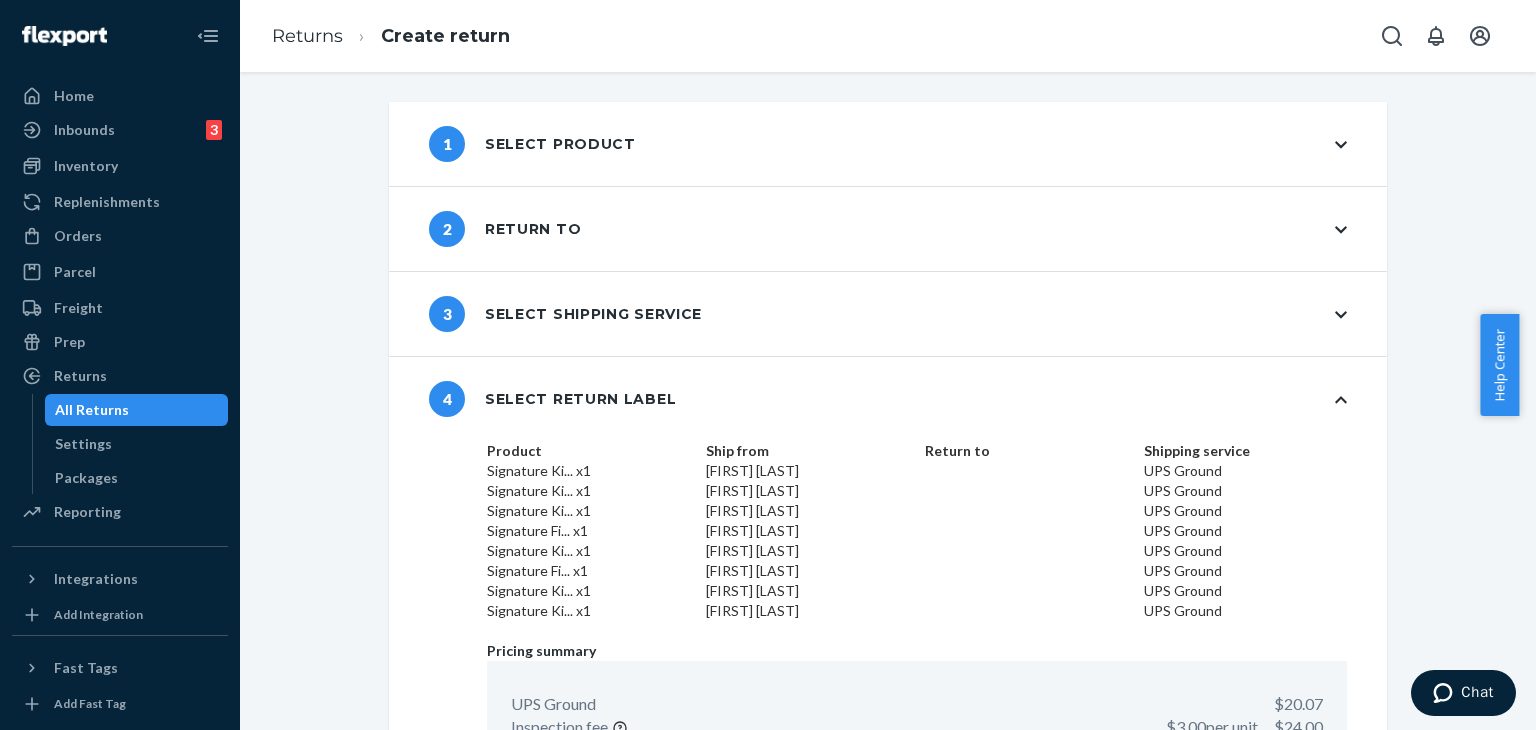 scroll, scrollTop: 225, scrollLeft: 0, axis: vertical 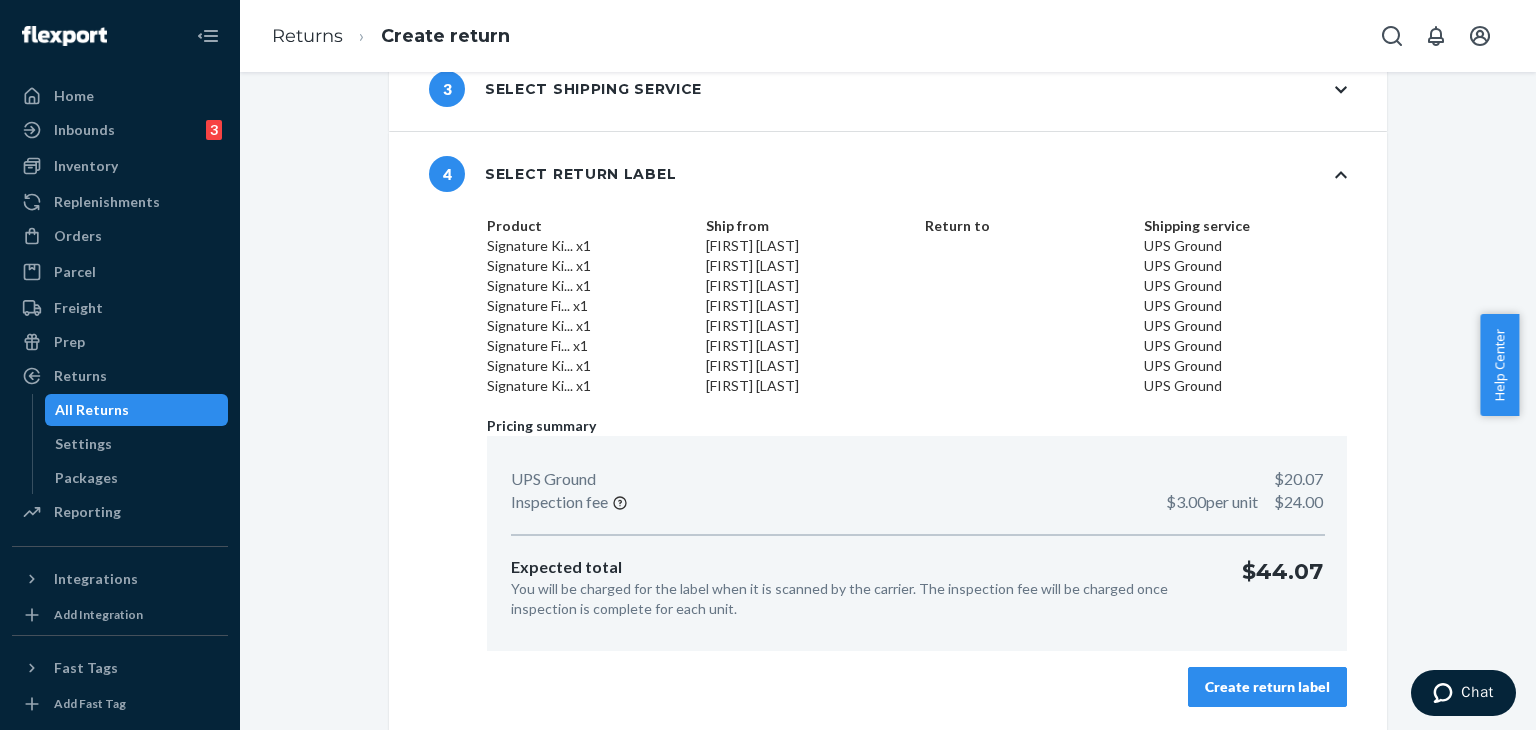 click on "Create return label" at bounding box center (1267, 687) 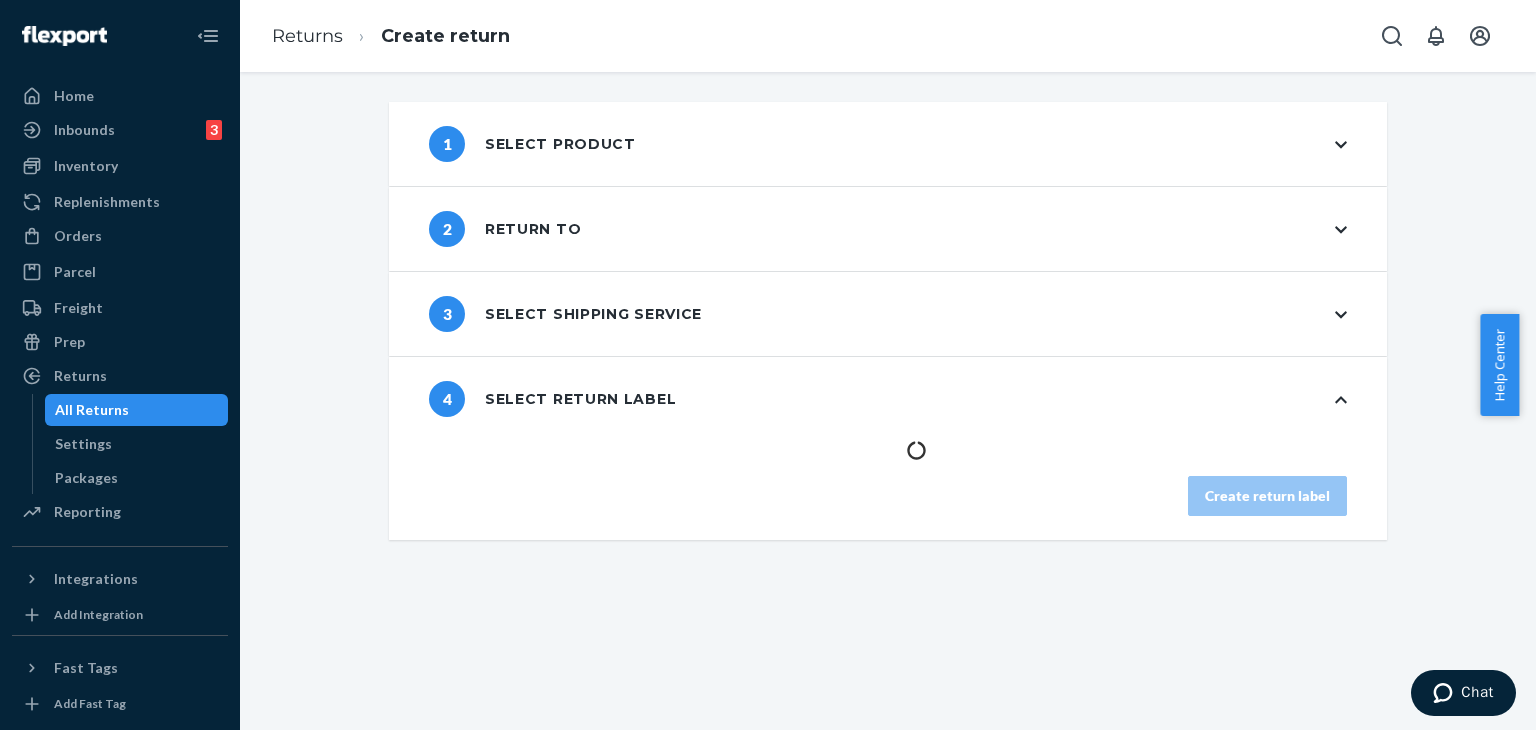 scroll, scrollTop: 0, scrollLeft: 0, axis: both 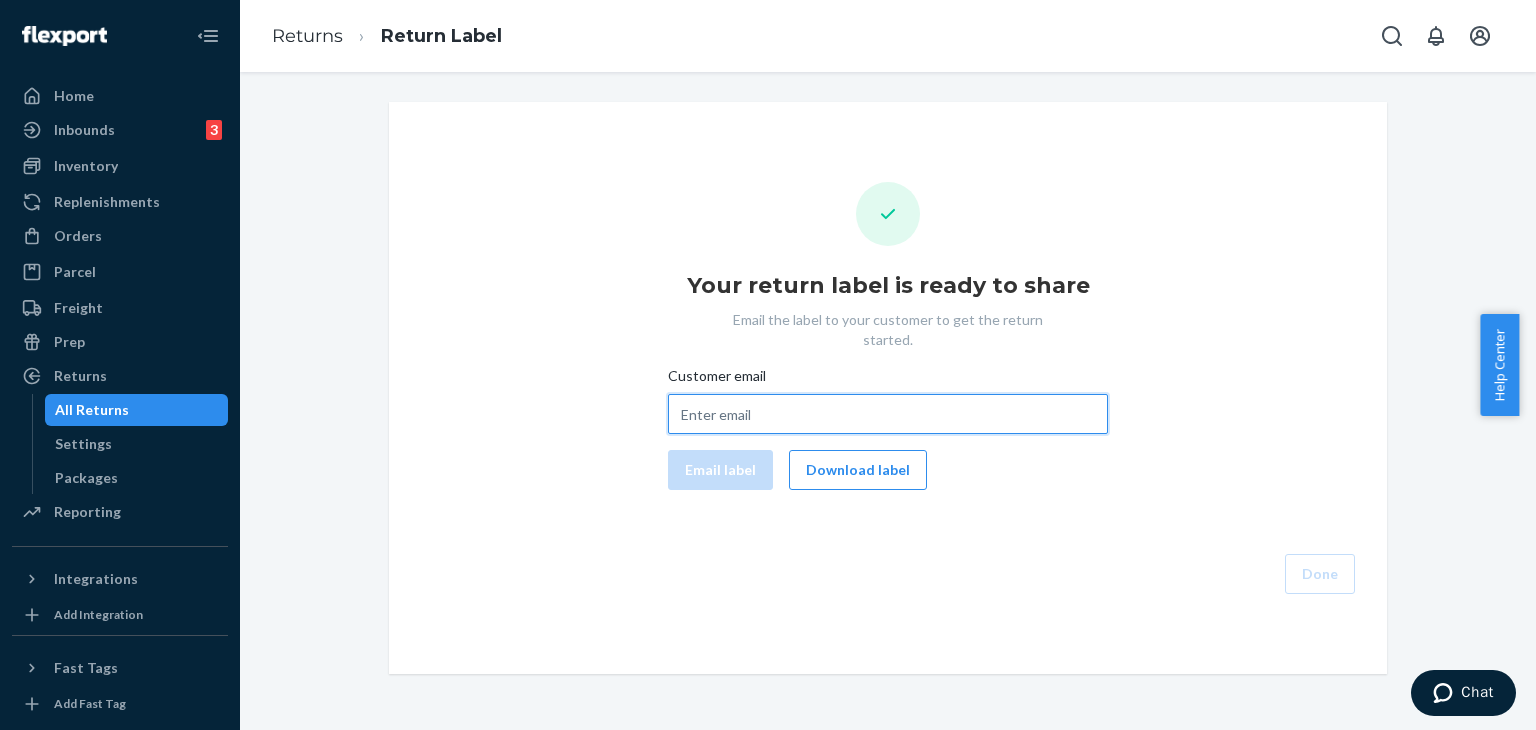 click on "Customer email" at bounding box center (888, 414) 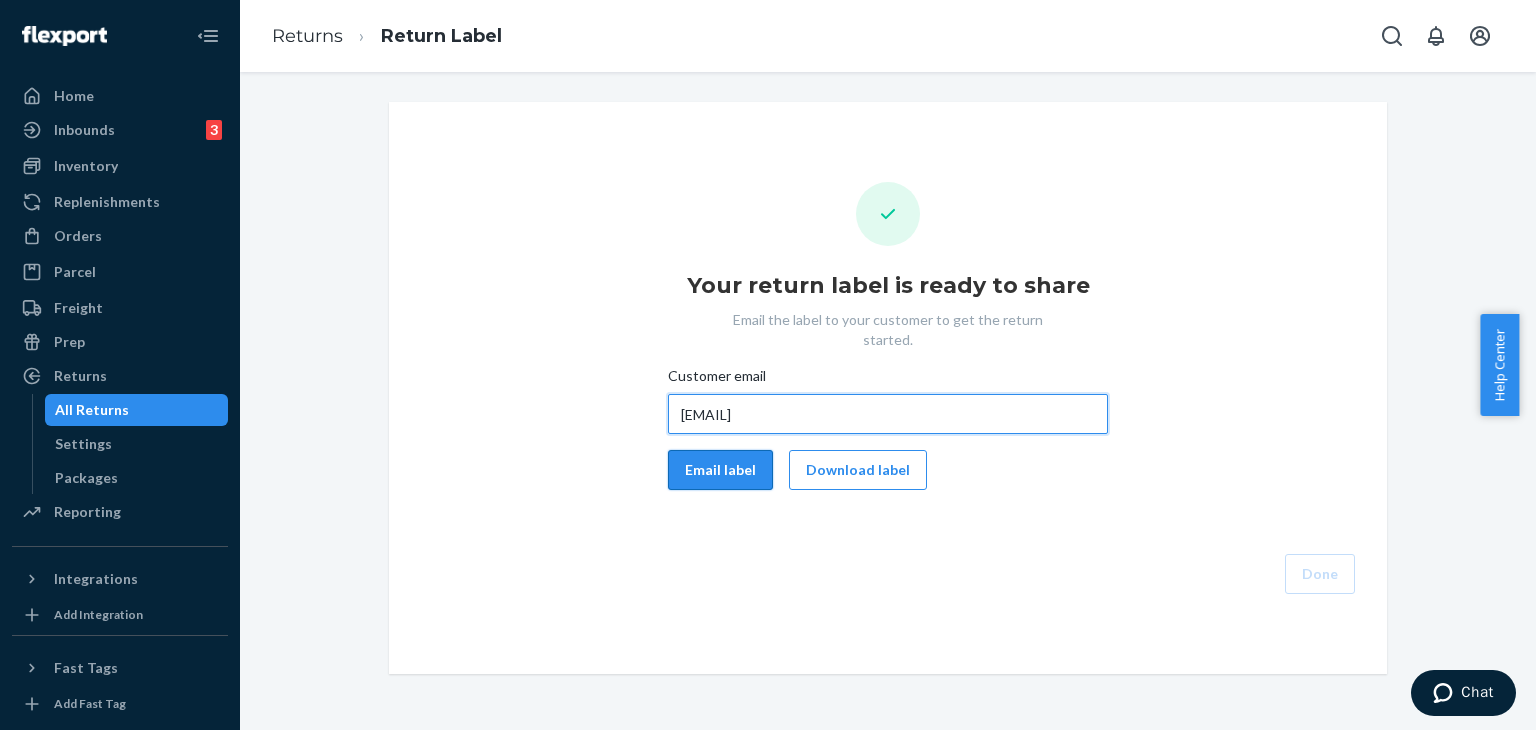 type on "[EMAIL]" 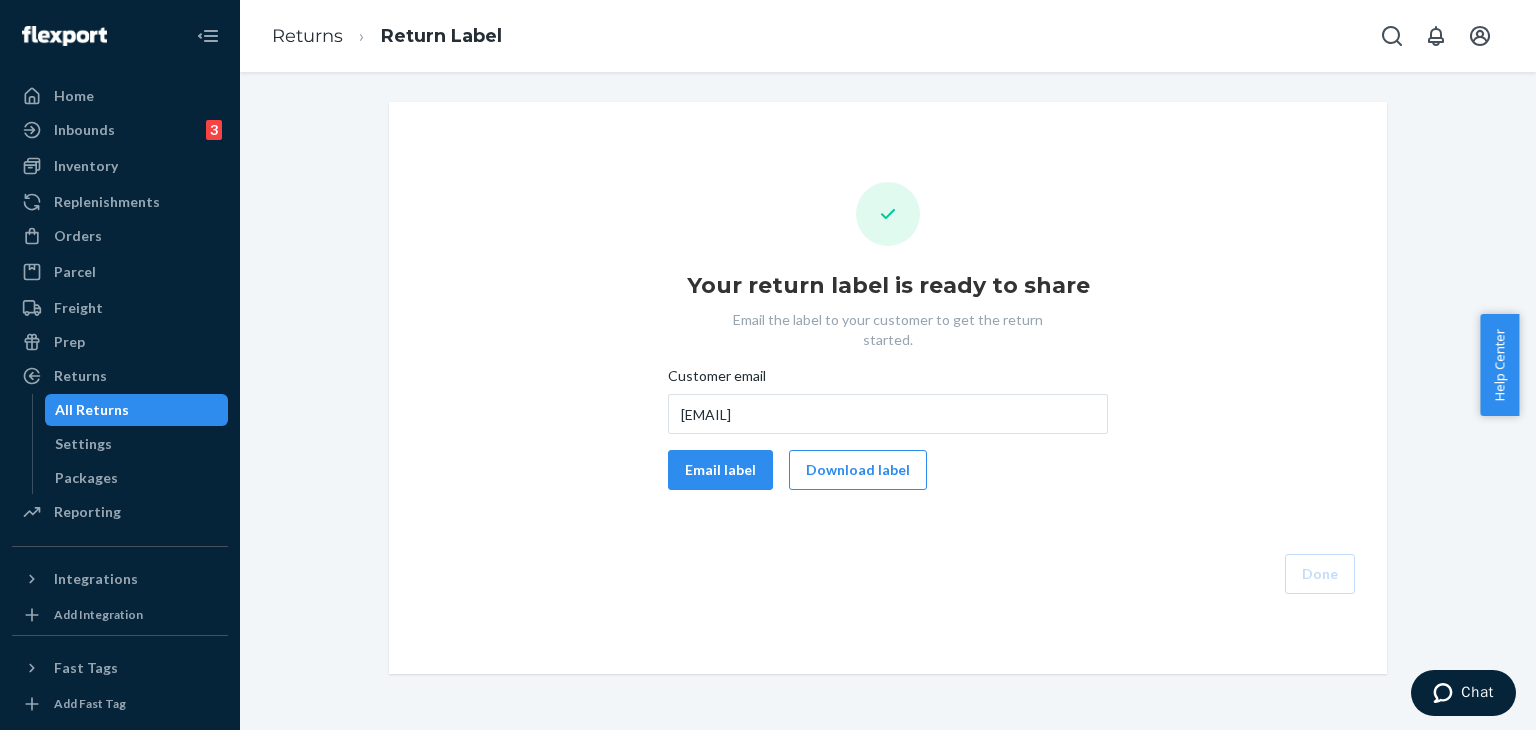 drag, startPoint x: 712, startPoint y: 458, endPoint x: 821, endPoint y: 725, distance: 288.3921 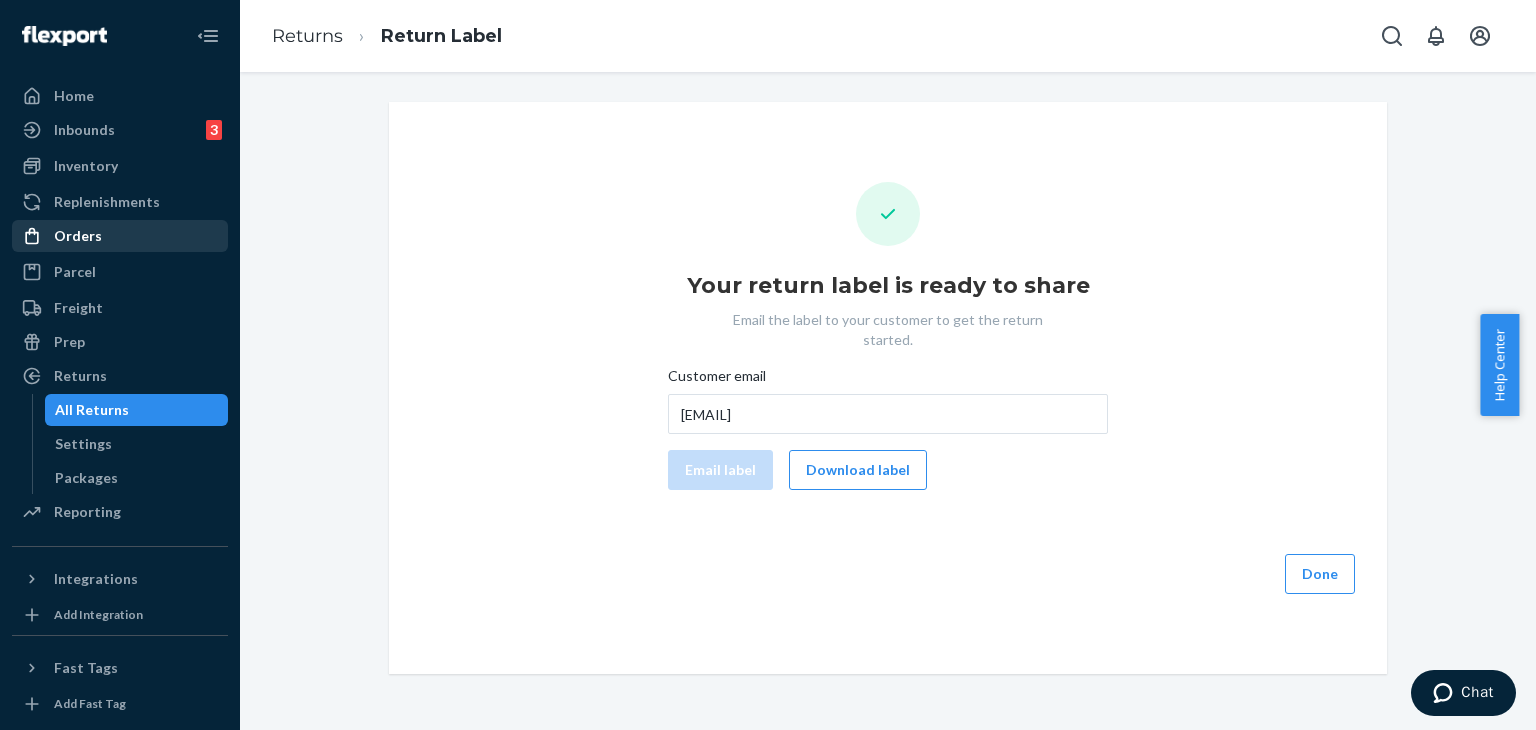 click on "Orders" at bounding box center (78, 236) 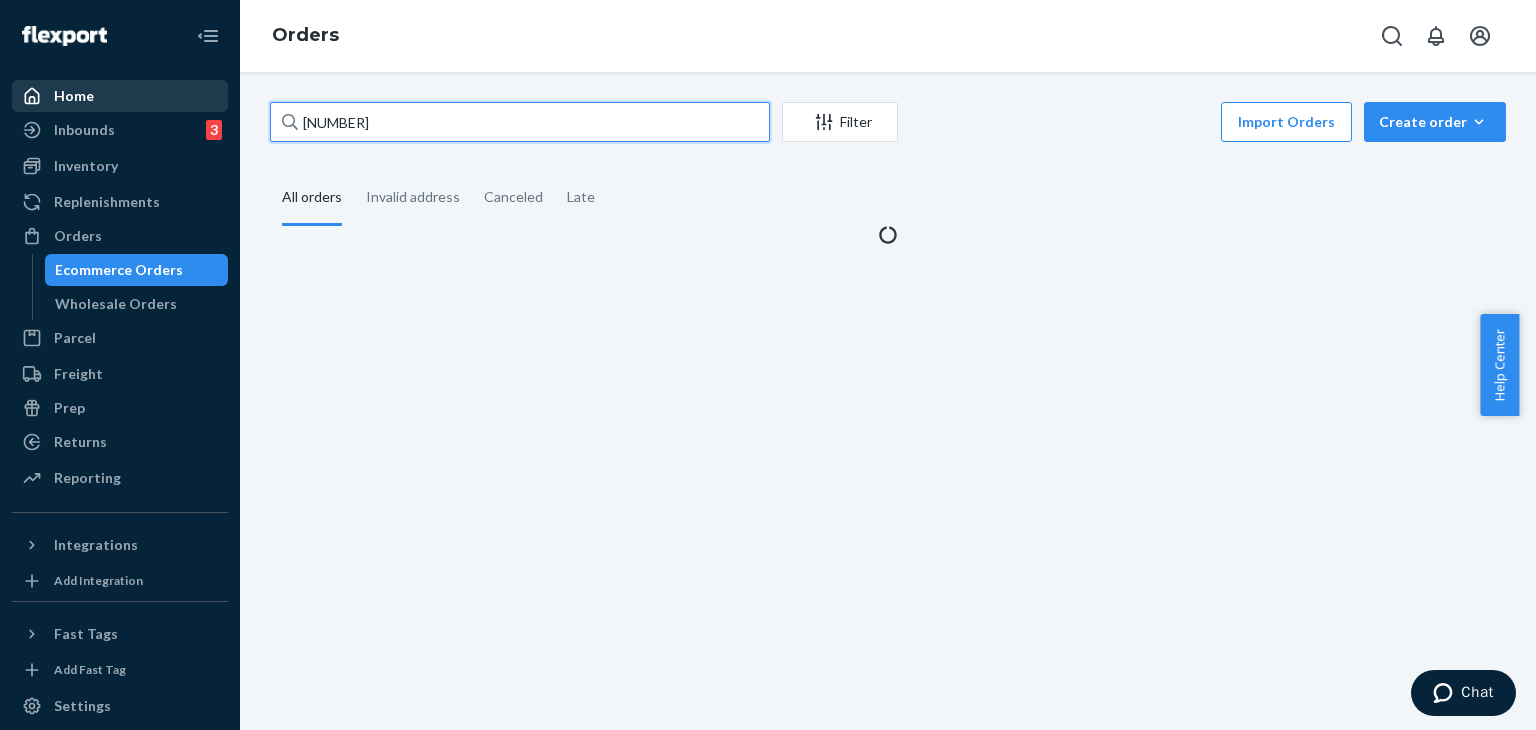 drag, startPoint x: 440, startPoint y: 118, endPoint x: 162, endPoint y: 80, distance: 280.5851 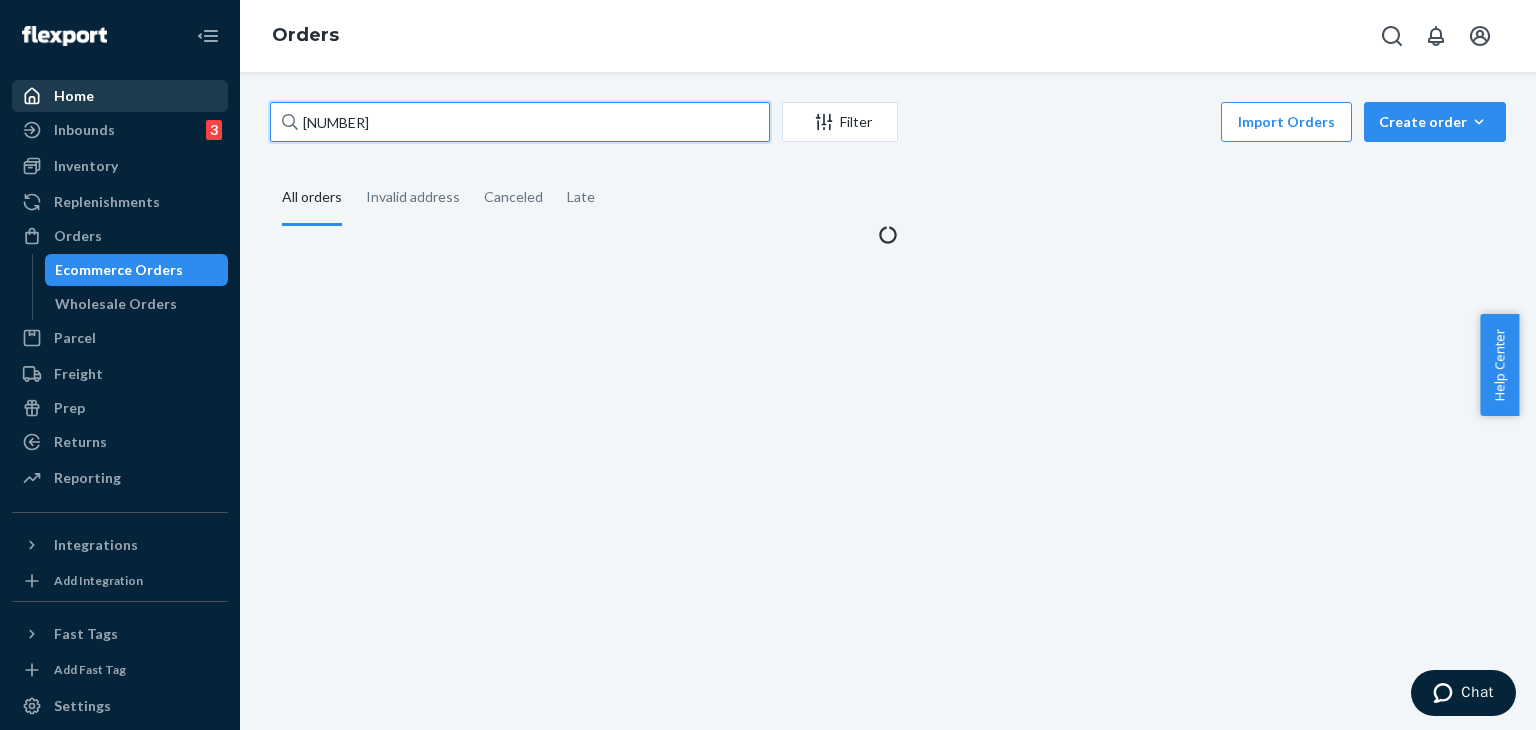 click on "Home Inbounds 3 Shipping Plans Problems 3 Inventory Products Replenishments Orders Ecommerce Orders Wholesale Orders Parcel Parcel orders Integrations Freight Prep Returns All Returns Settings Packages Reporting Reports Analytics Integrations Add Integration Fast Tags Add Fast Tag Settings Talk to Support Help Center Give Feedback Orders [NUMBER] Filter Import Orders Create order Ecommerce order Removal order All orders Invalid address Canceled Late" at bounding box center (768, 365) 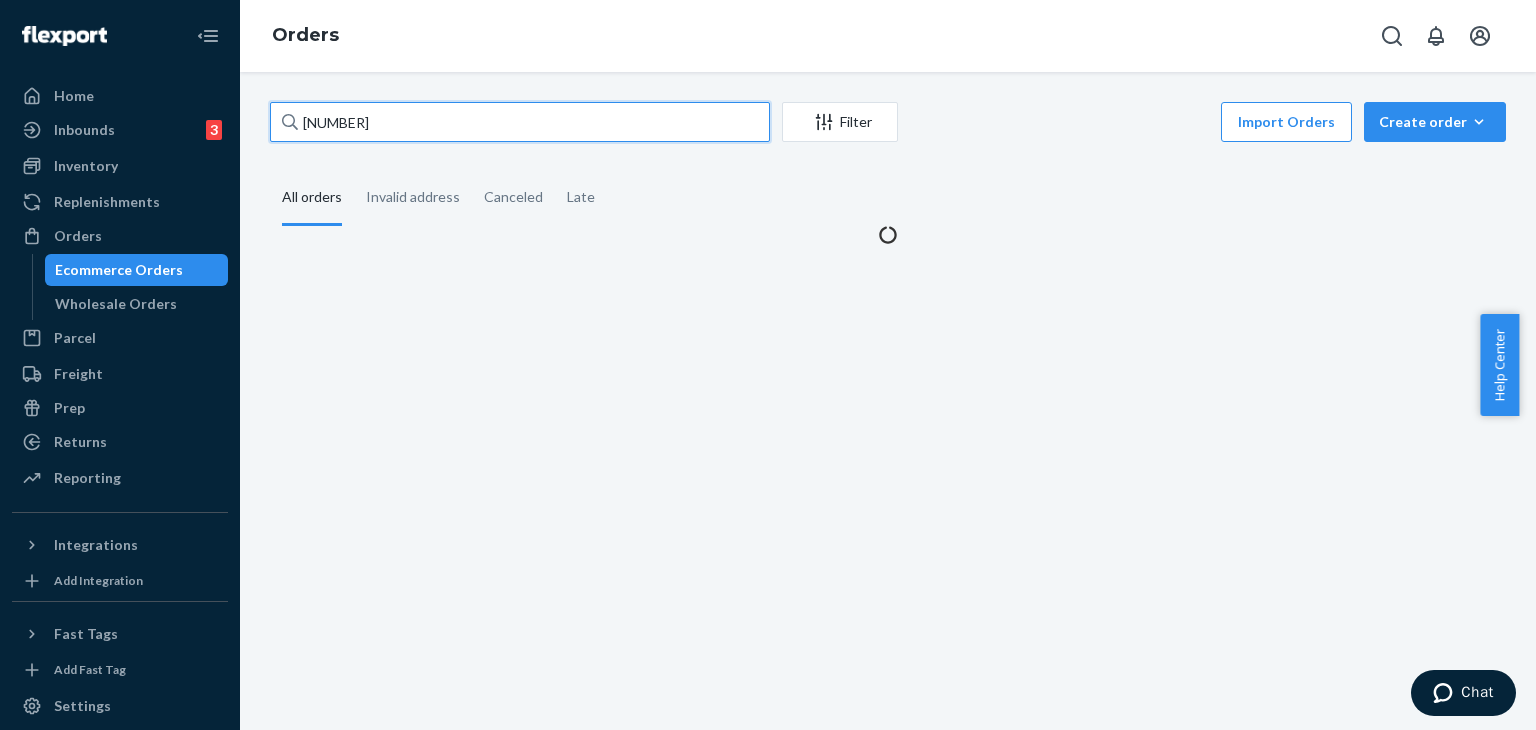 paste on "[NUMBER]" 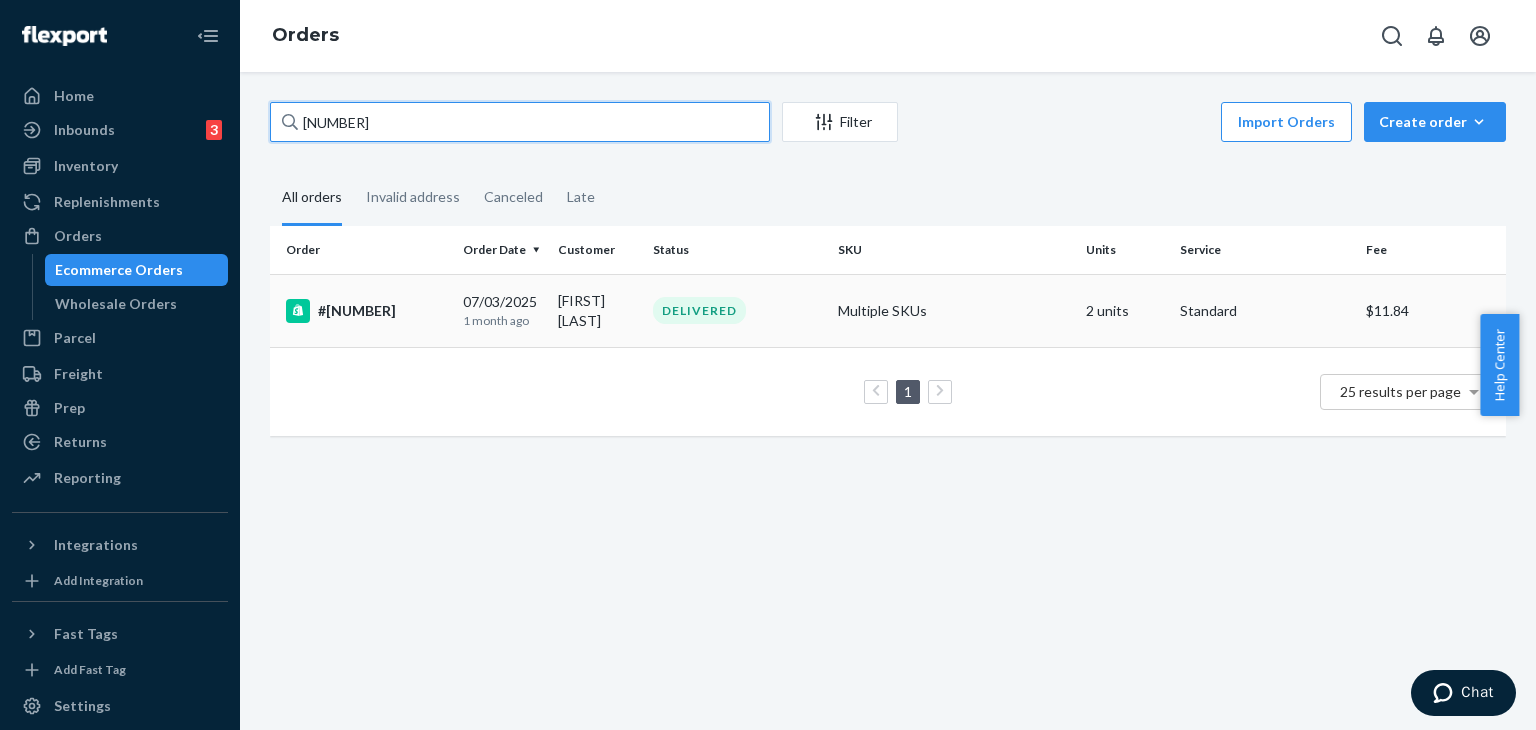 type on "[NUMBER]" 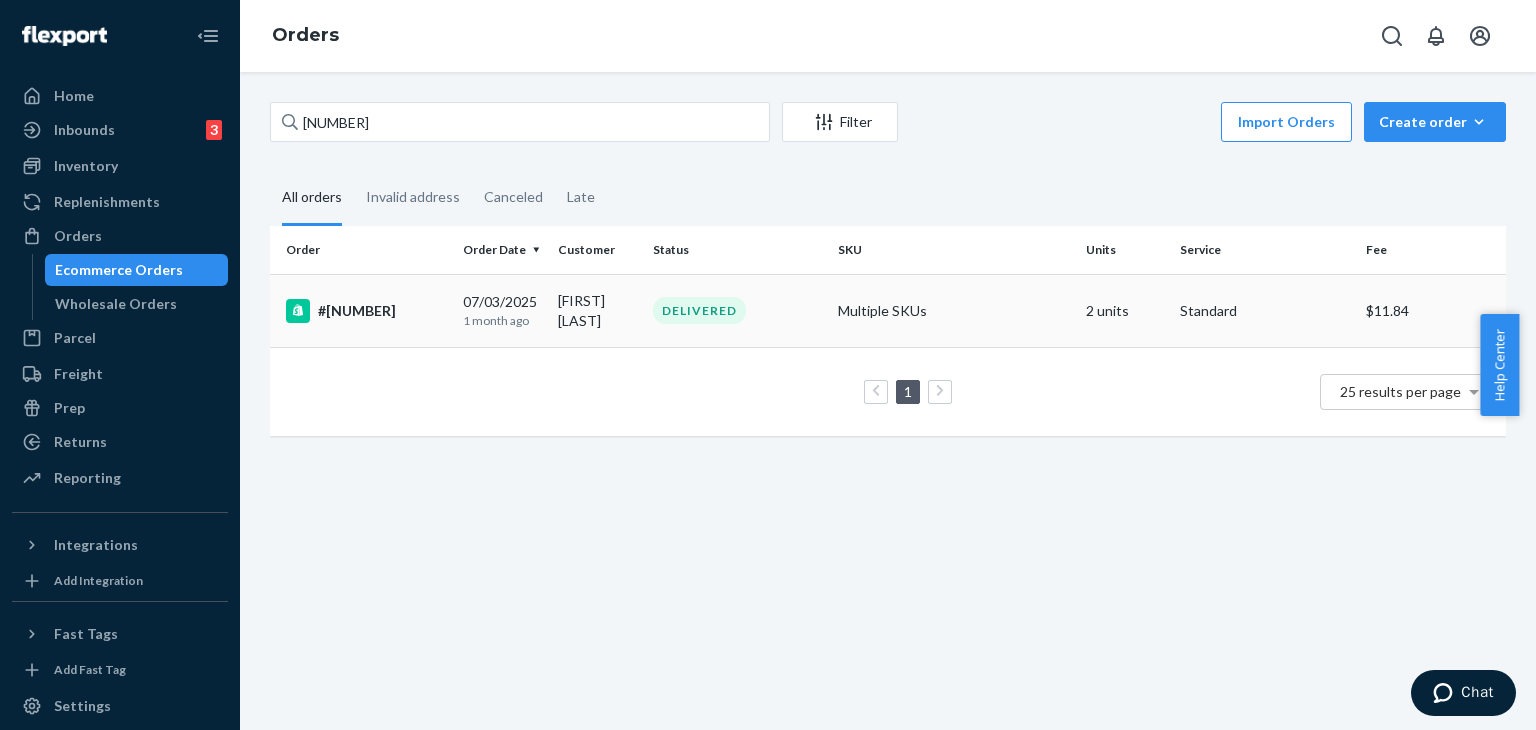 click on "#[NUMBER]" at bounding box center (366, 311) 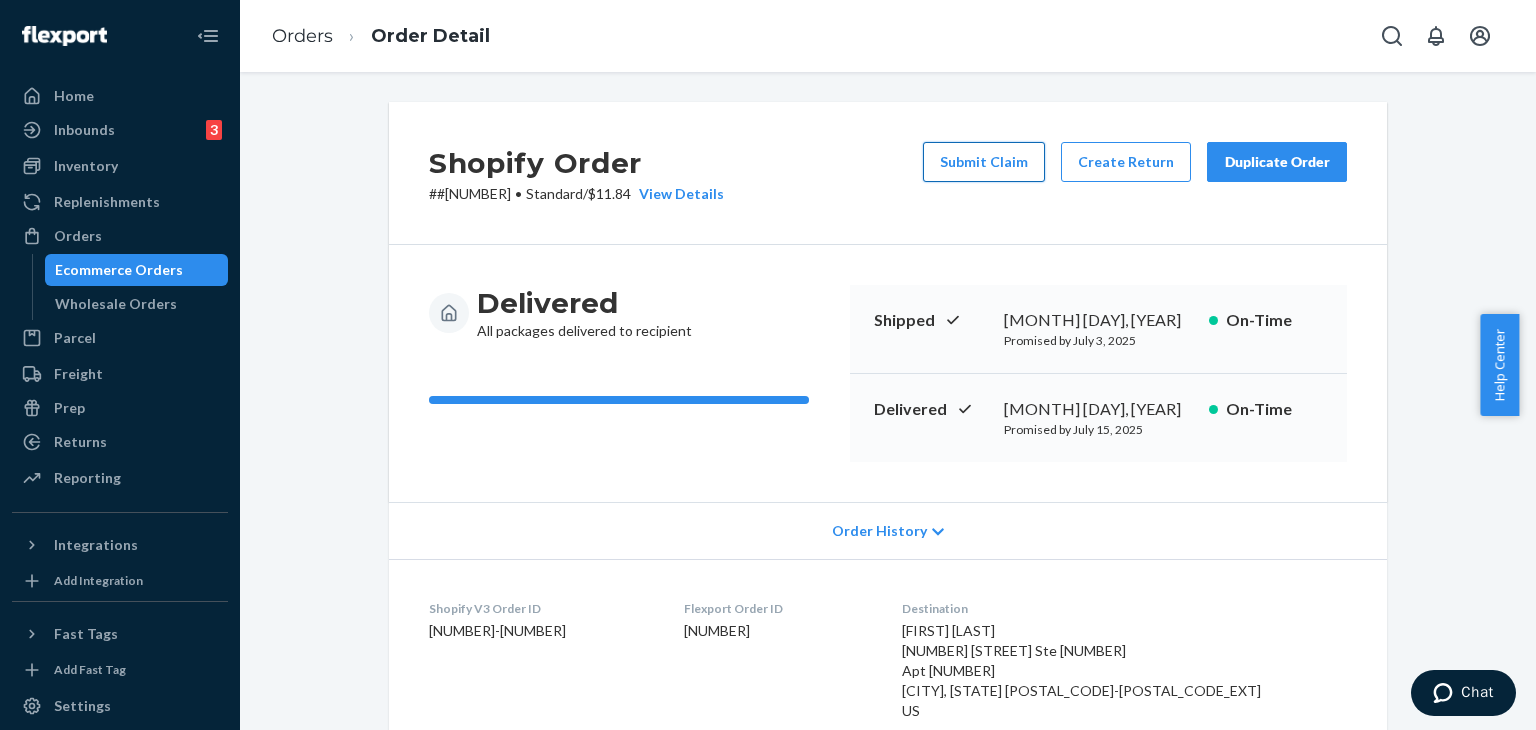 click on "Submit Claim" at bounding box center [984, 162] 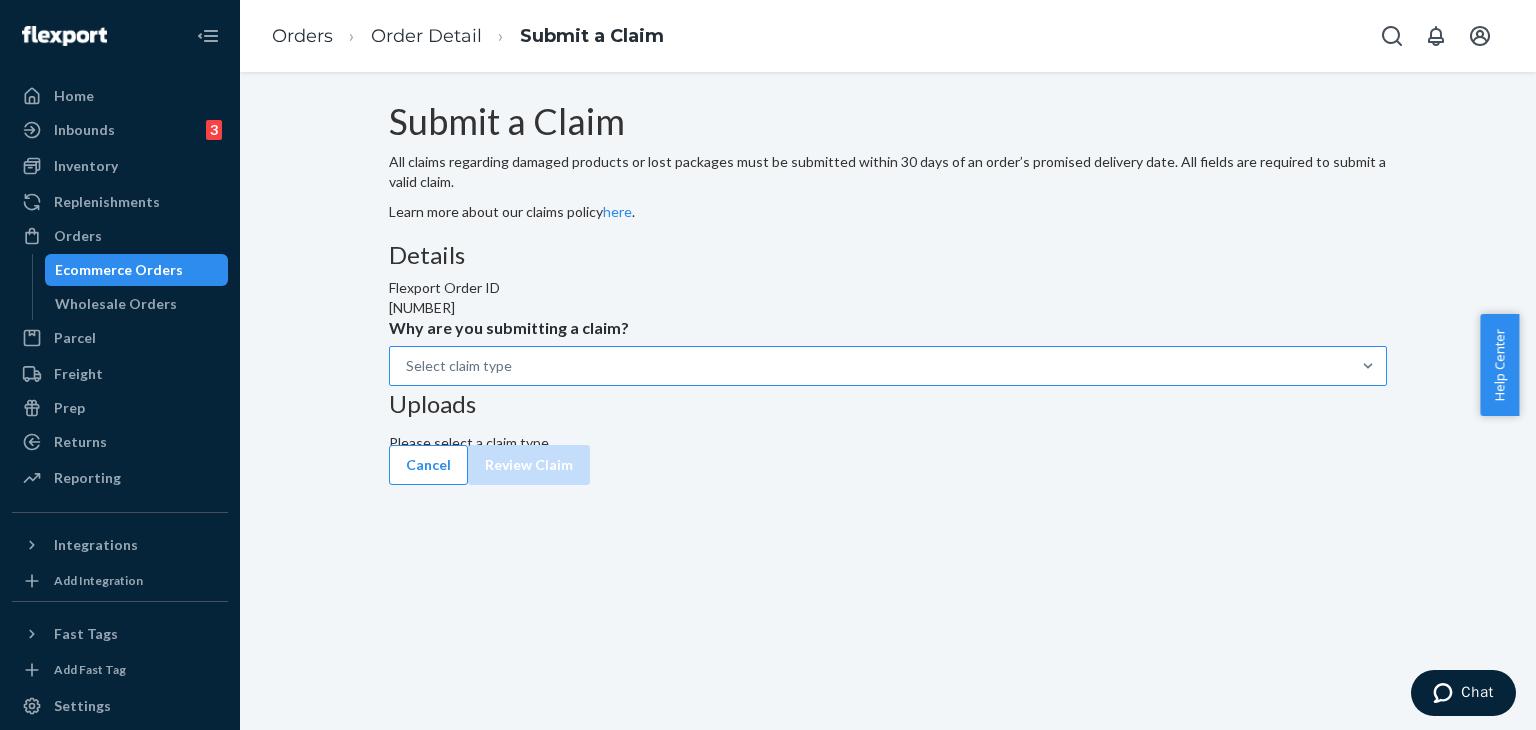 click on "Select claim type" at bounding box center (870, 366) 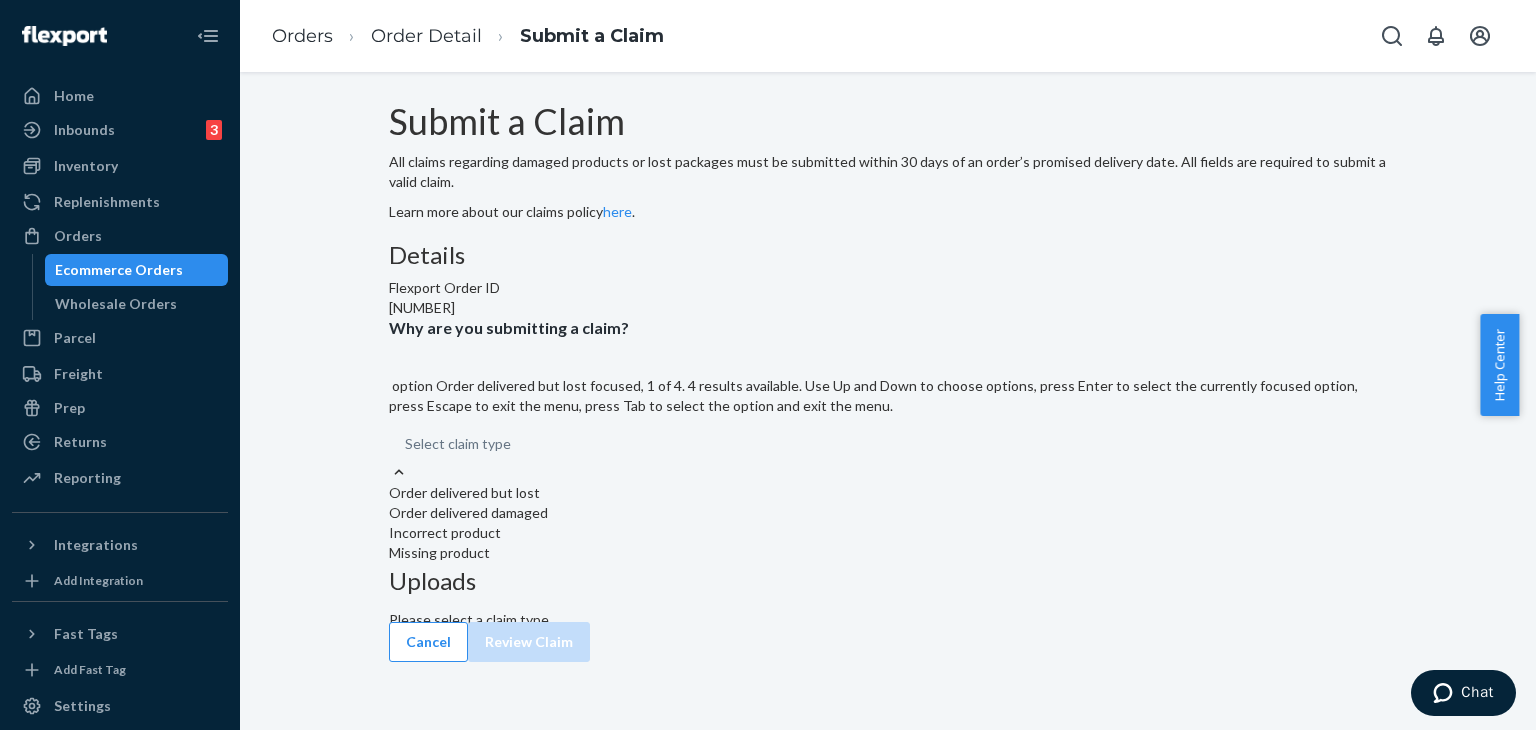 click on "Order delivered but lost" at bounding box center (888, 493) 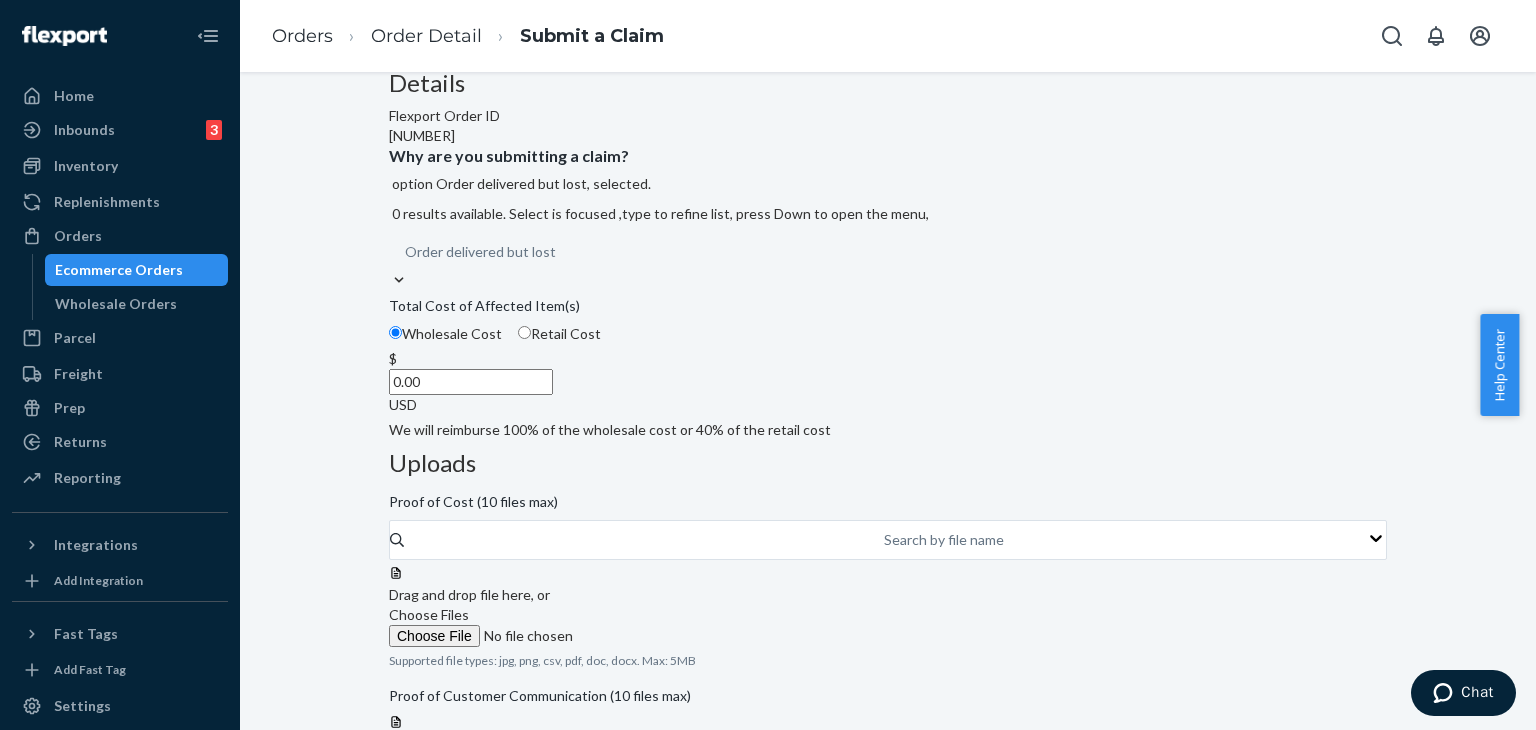 scroll, scrollTop: 283, scrollLeft: 0, axis: vertical 